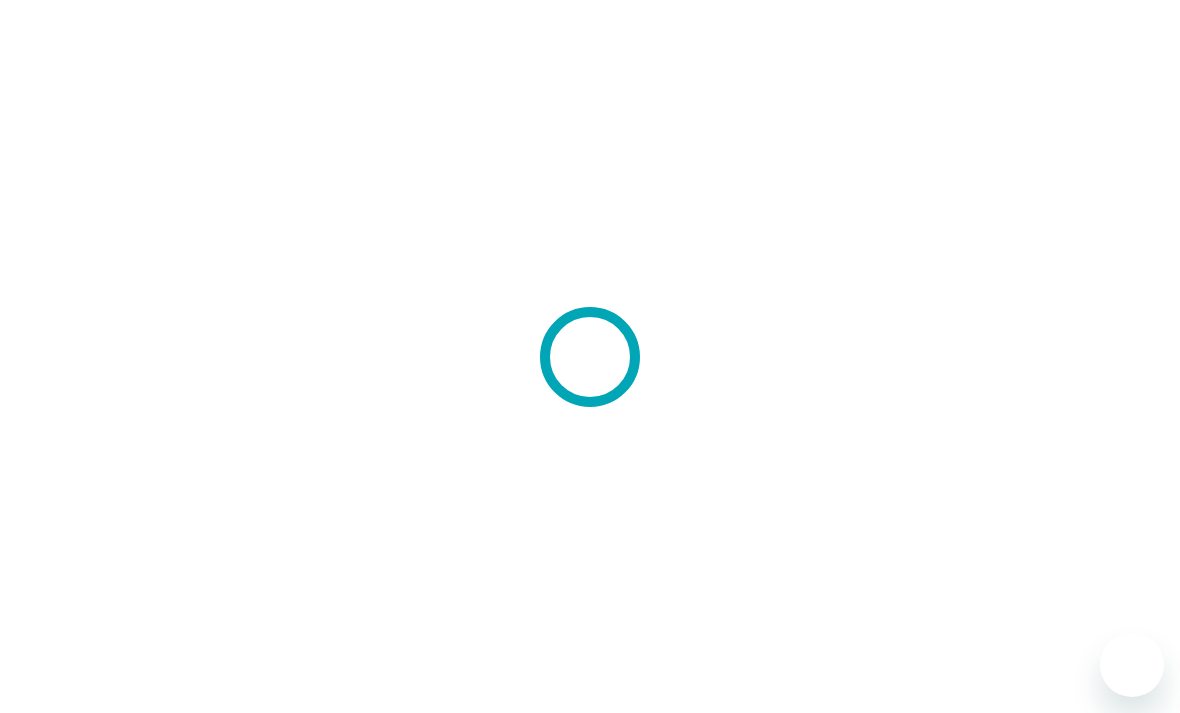 scroll, scrollTop: 0, scrollLeft: 0, axis: both 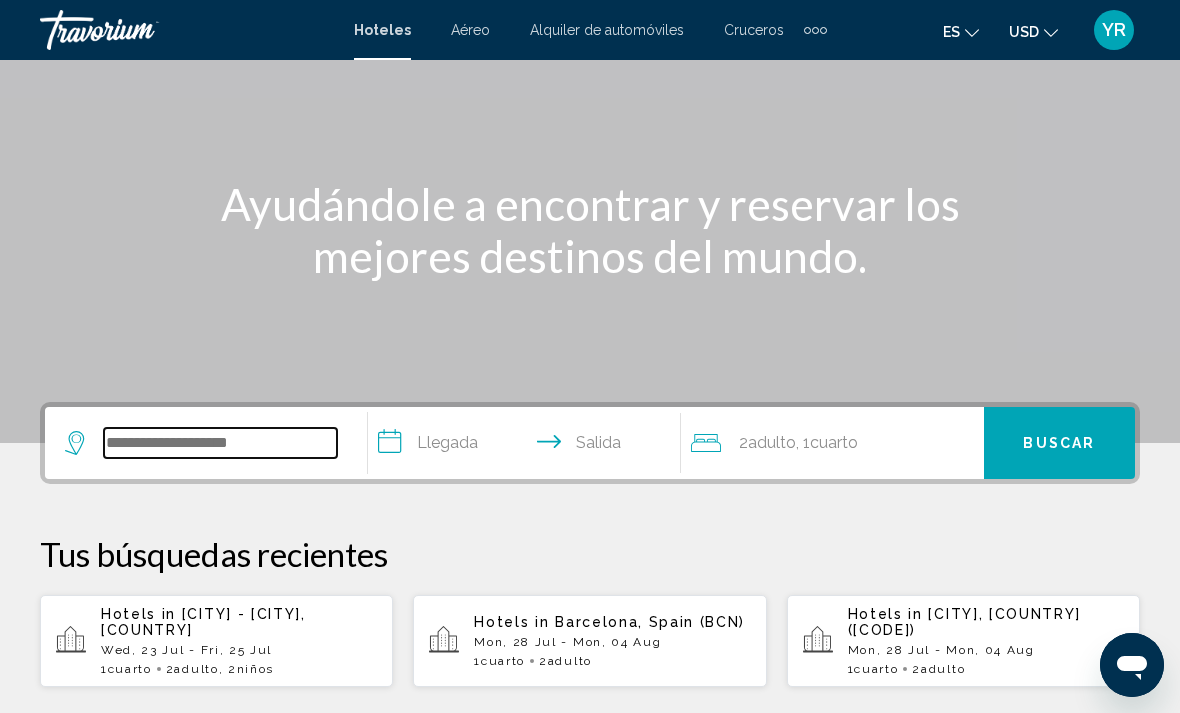 click at bounding box center [220, 443] 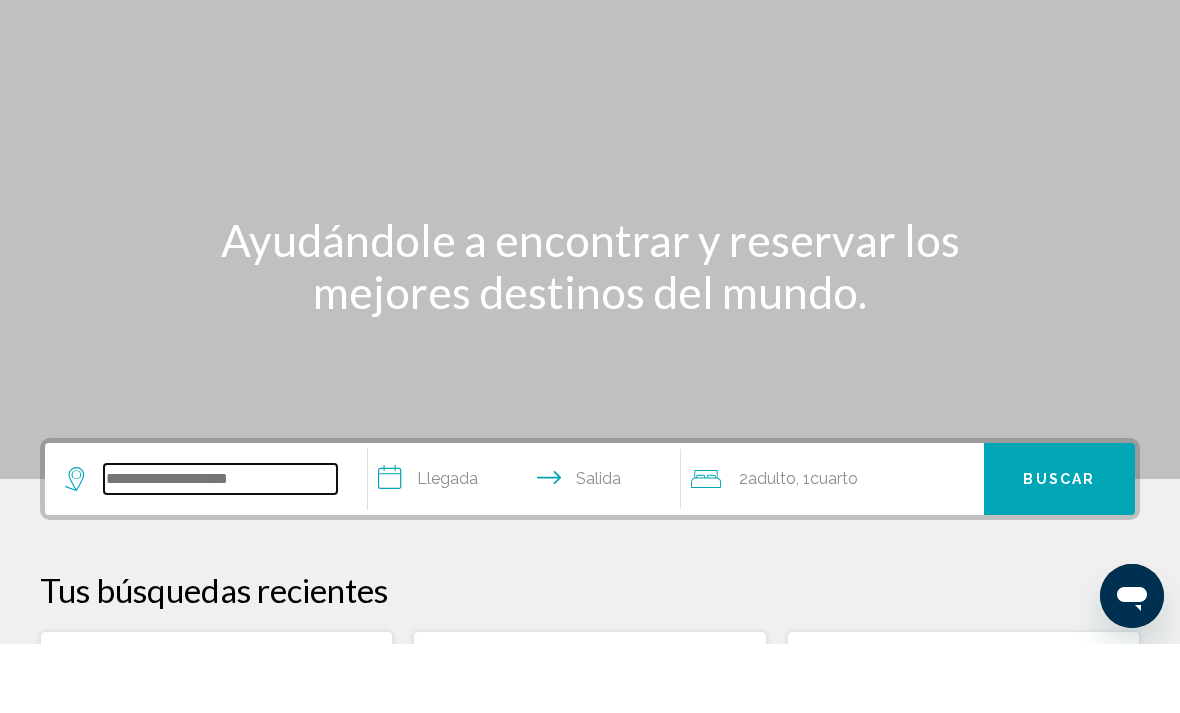 scroll, scrollTop: 53, scrollLeft: 0, axis: vertical 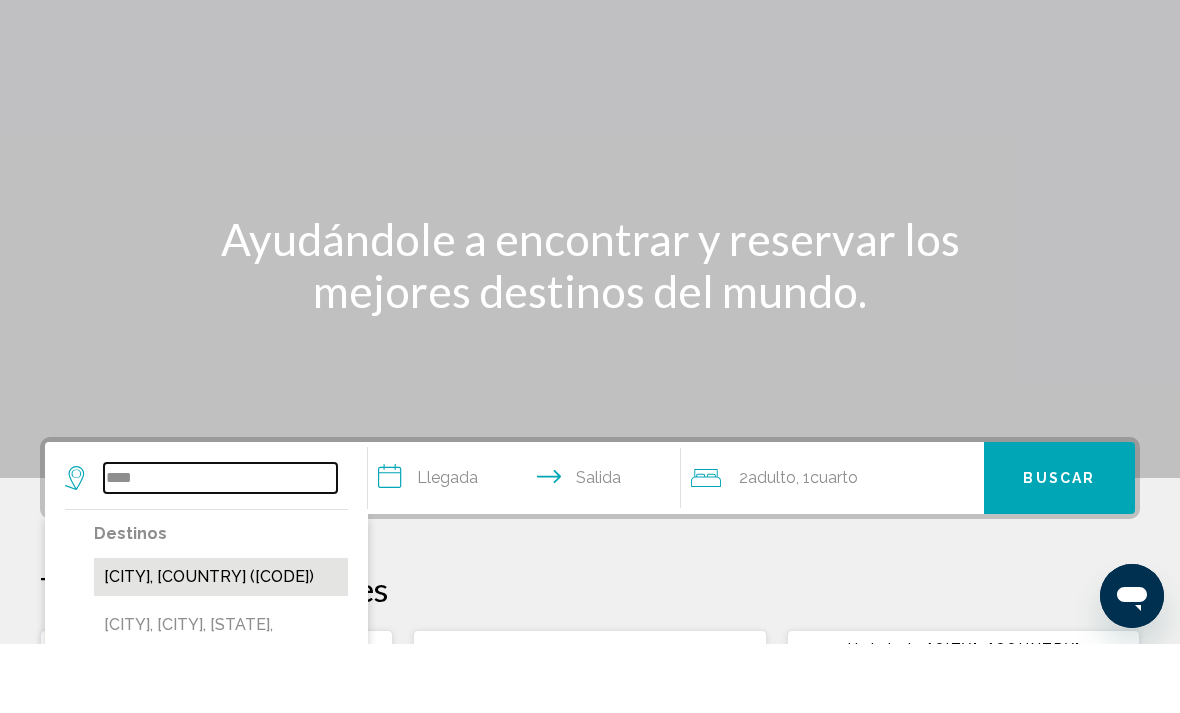 type on "****" 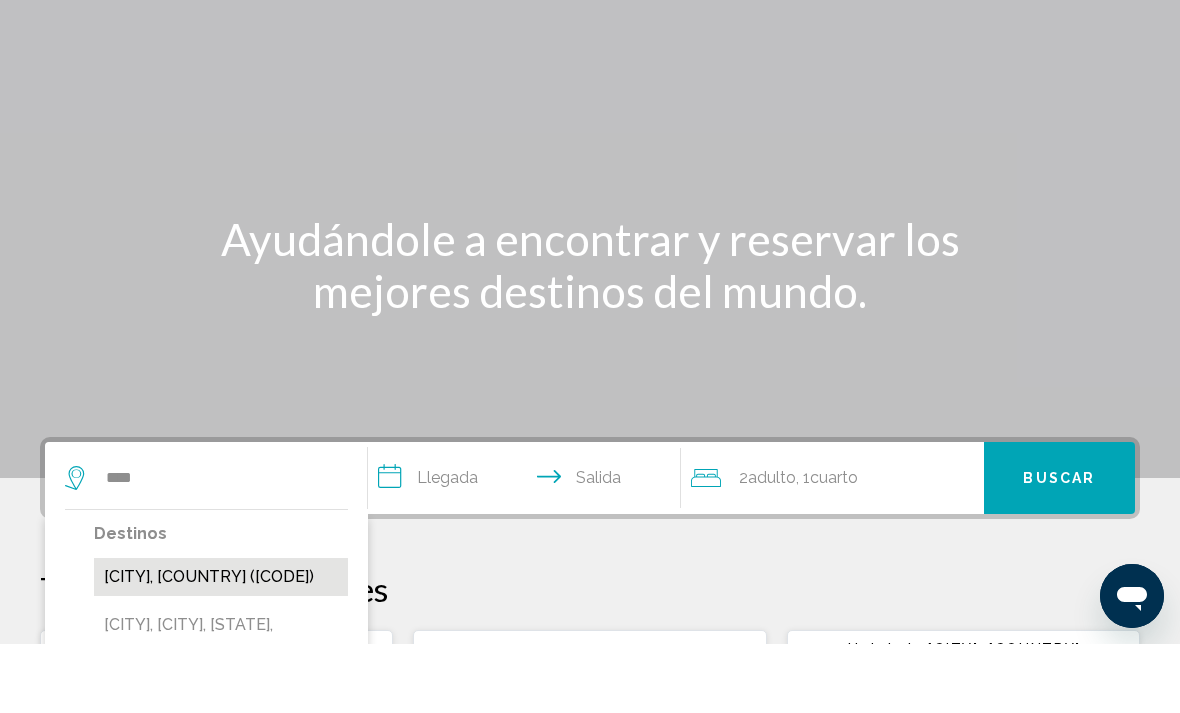 click on "[CITY], [COUNTRY] ([CODE])" at bounding box center (221, 646) 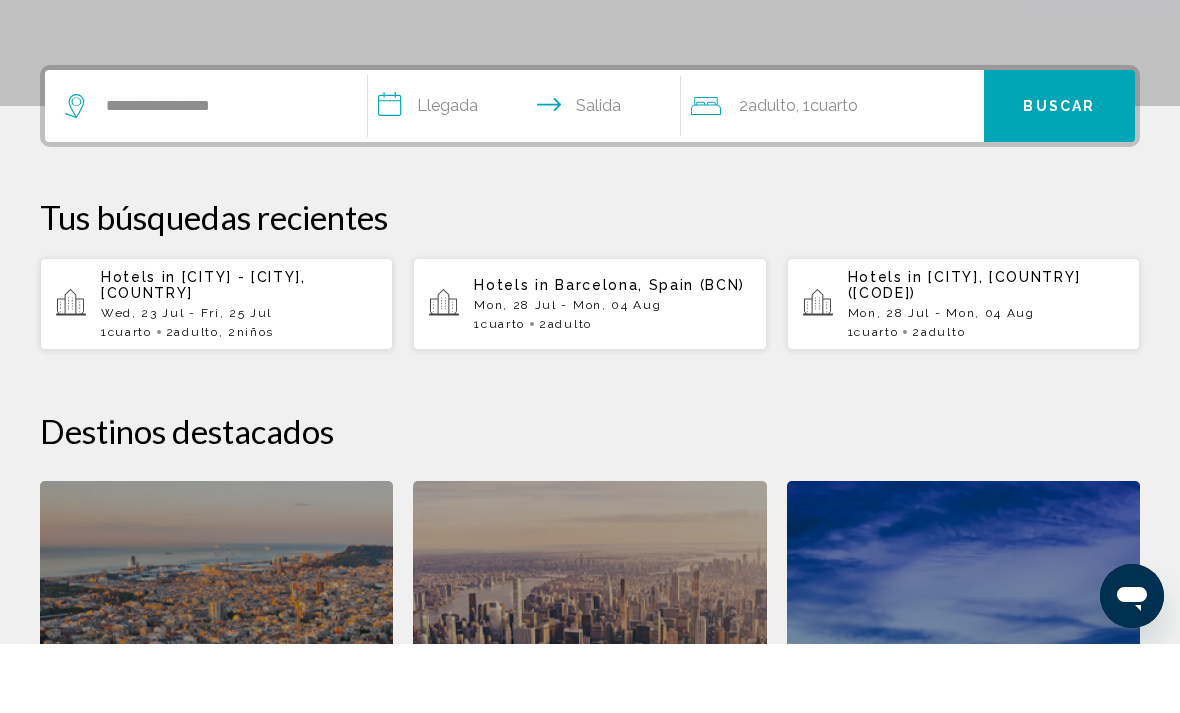 click on "**********" at bounding box center [528, 178] 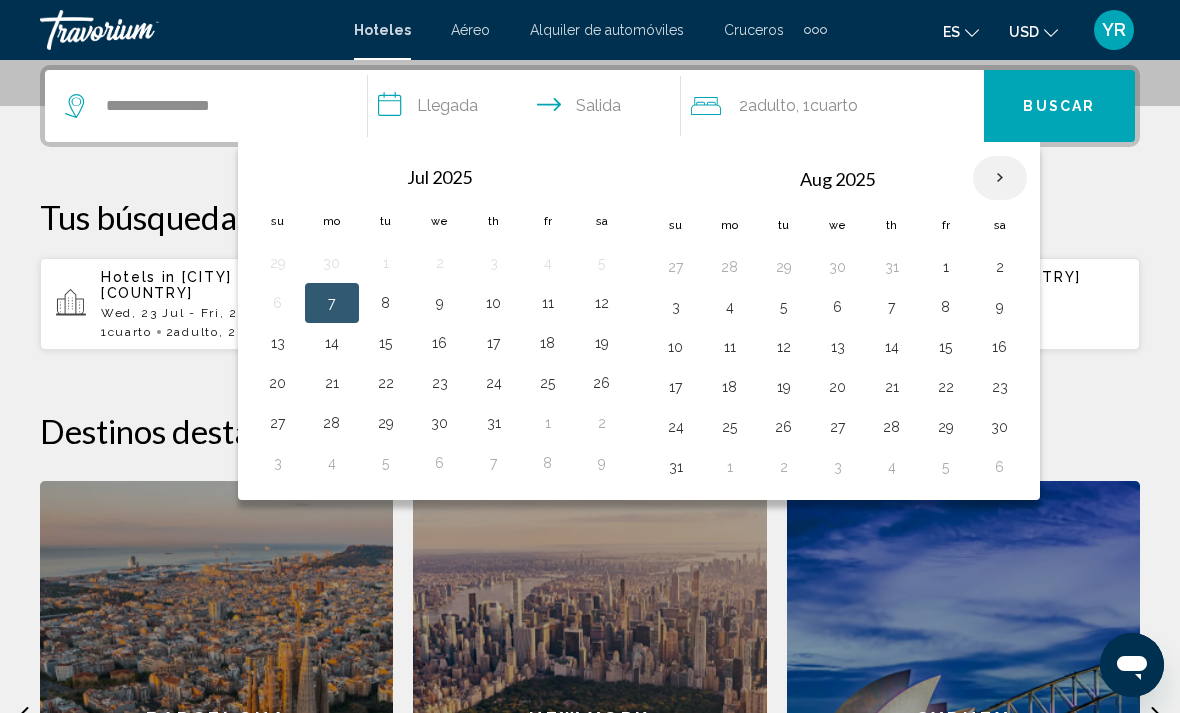 click at bounding box center (1000, 178) 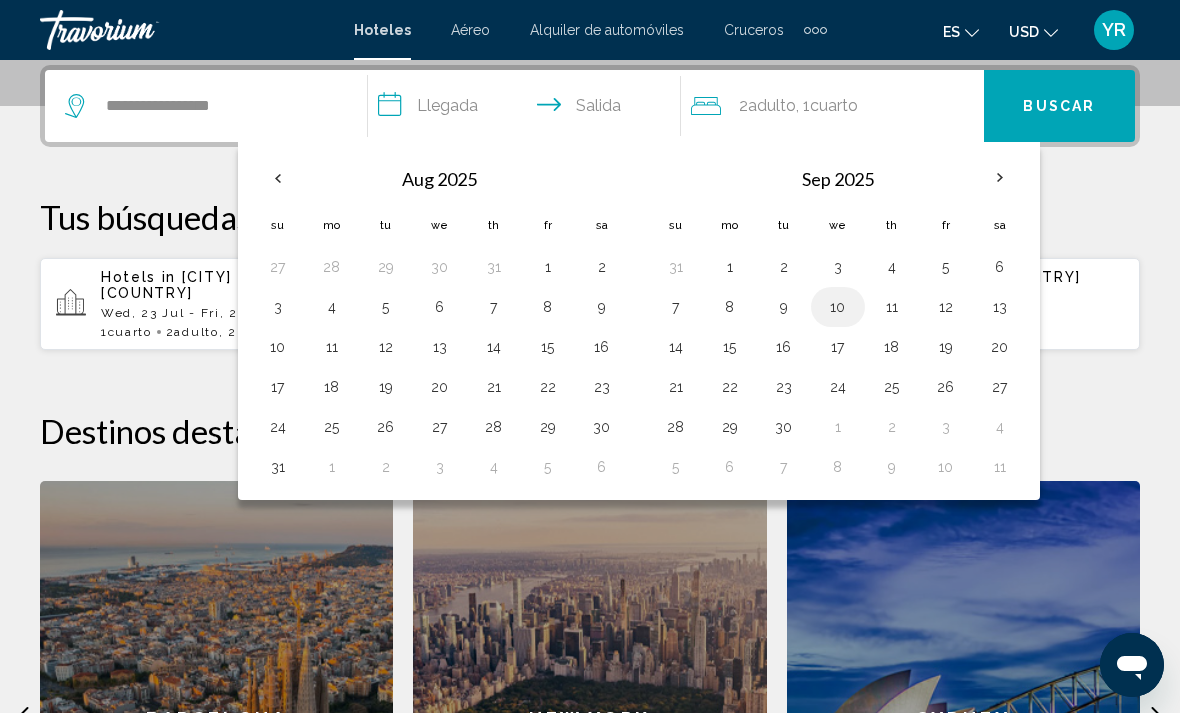 click on "10" at bounding box center [838, 307] 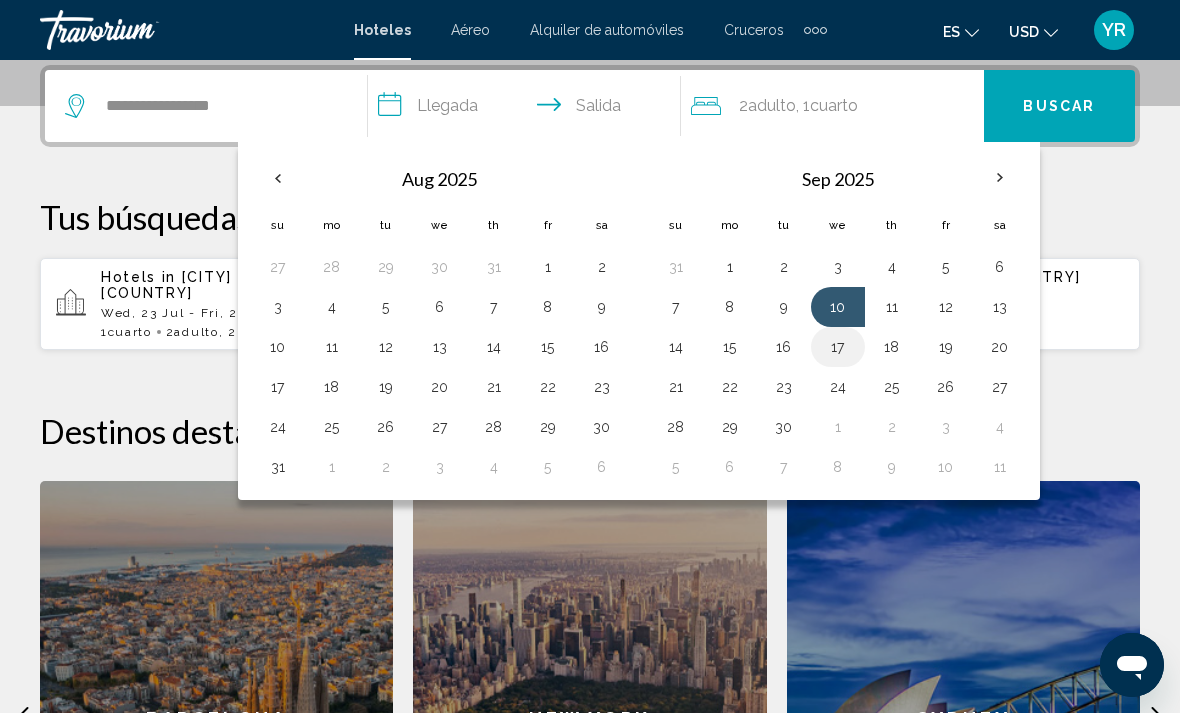 click on "17" at bounding box center [838, 347] 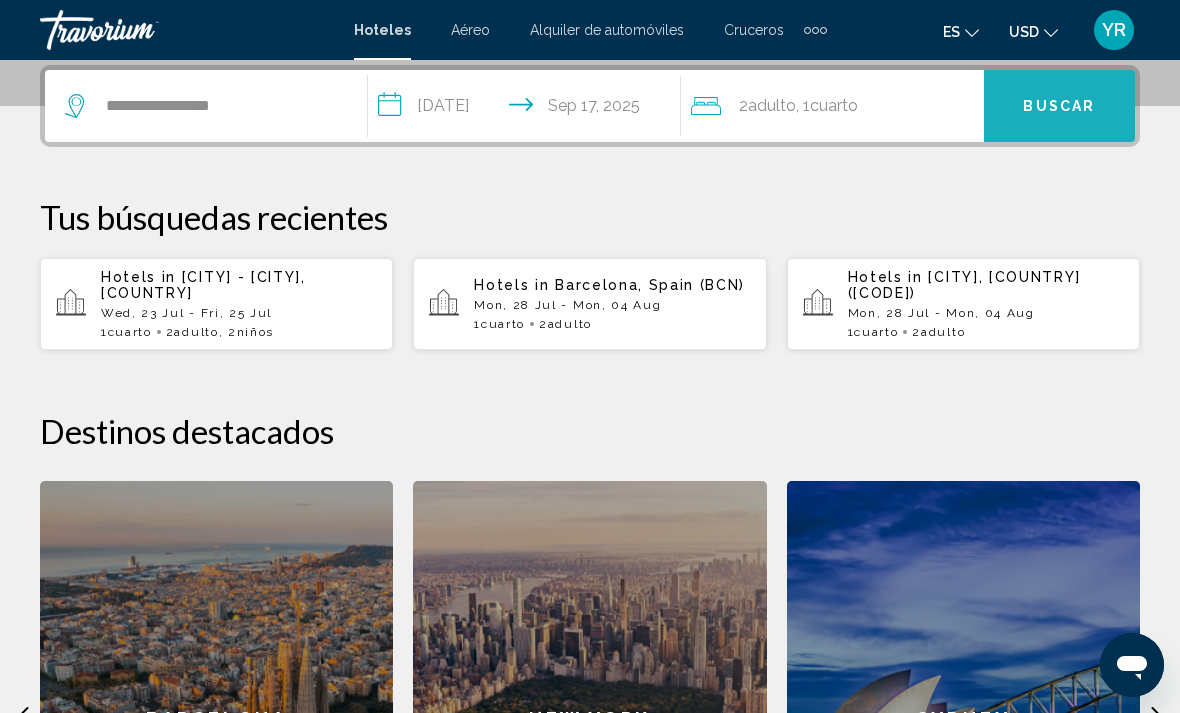 click on "Buscar" at bounding box center [1059, 106] 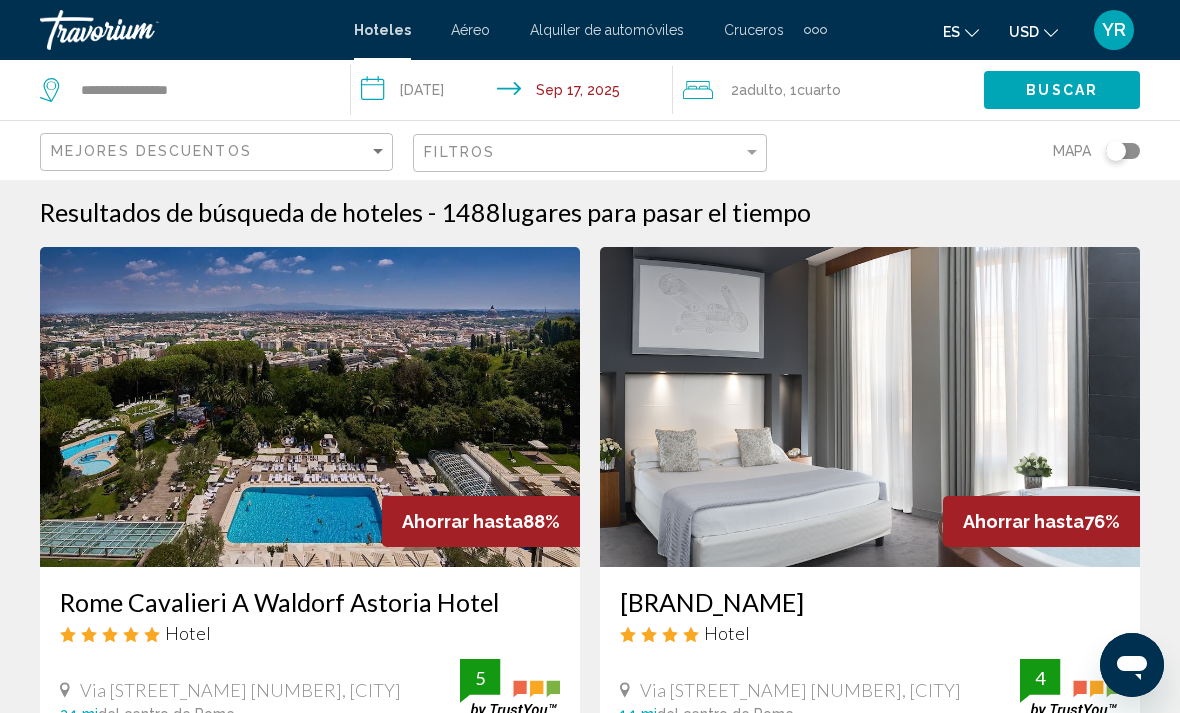 scroll, scrollTop: 0, scrollLeft: 0, axis: both 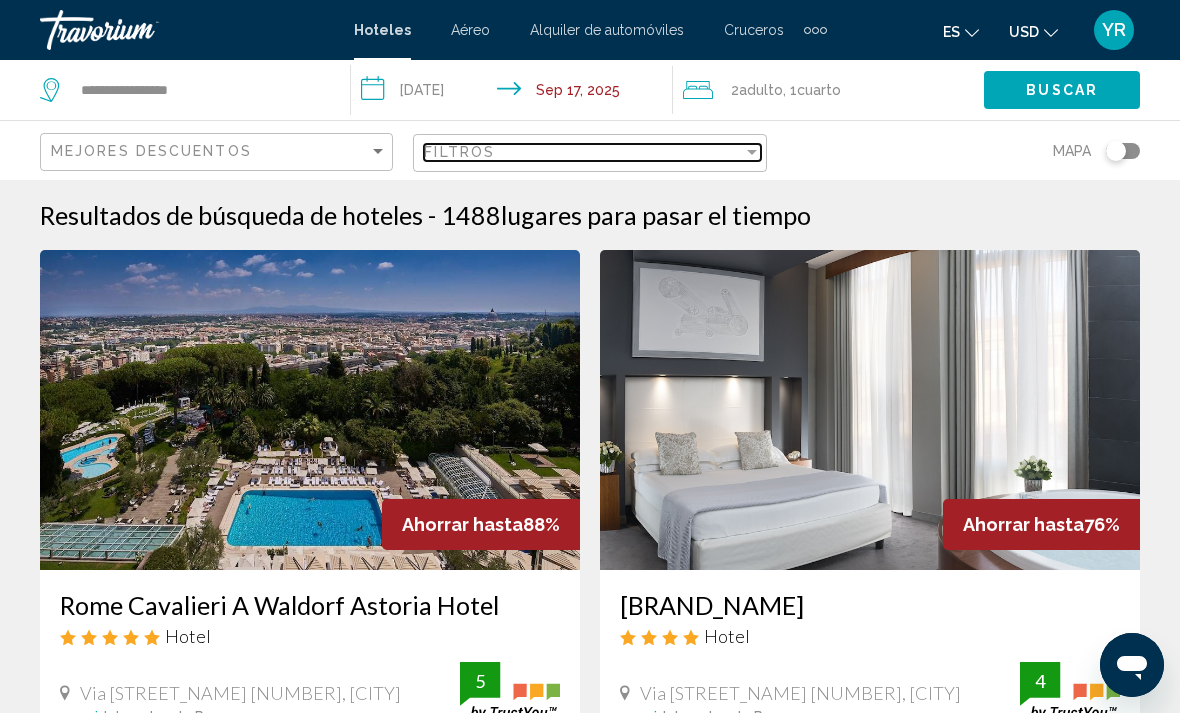 click on "Filtros" at bounding box center (583, 152) 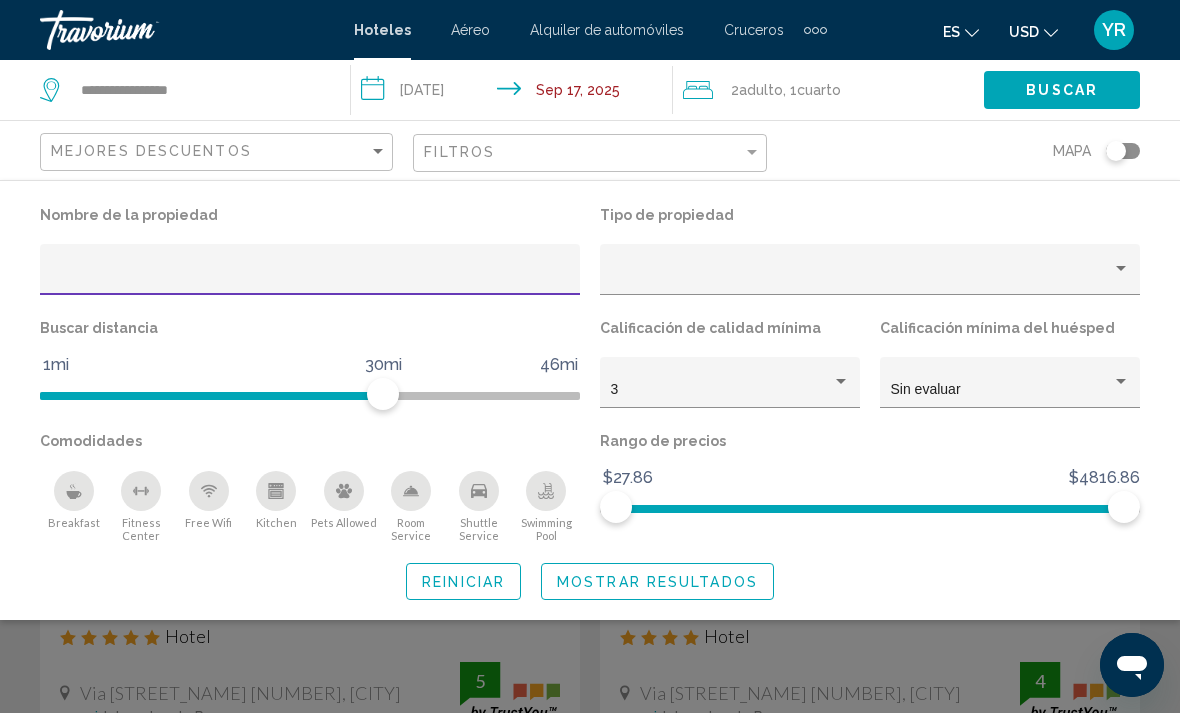 click at bounding box center [310, 277] 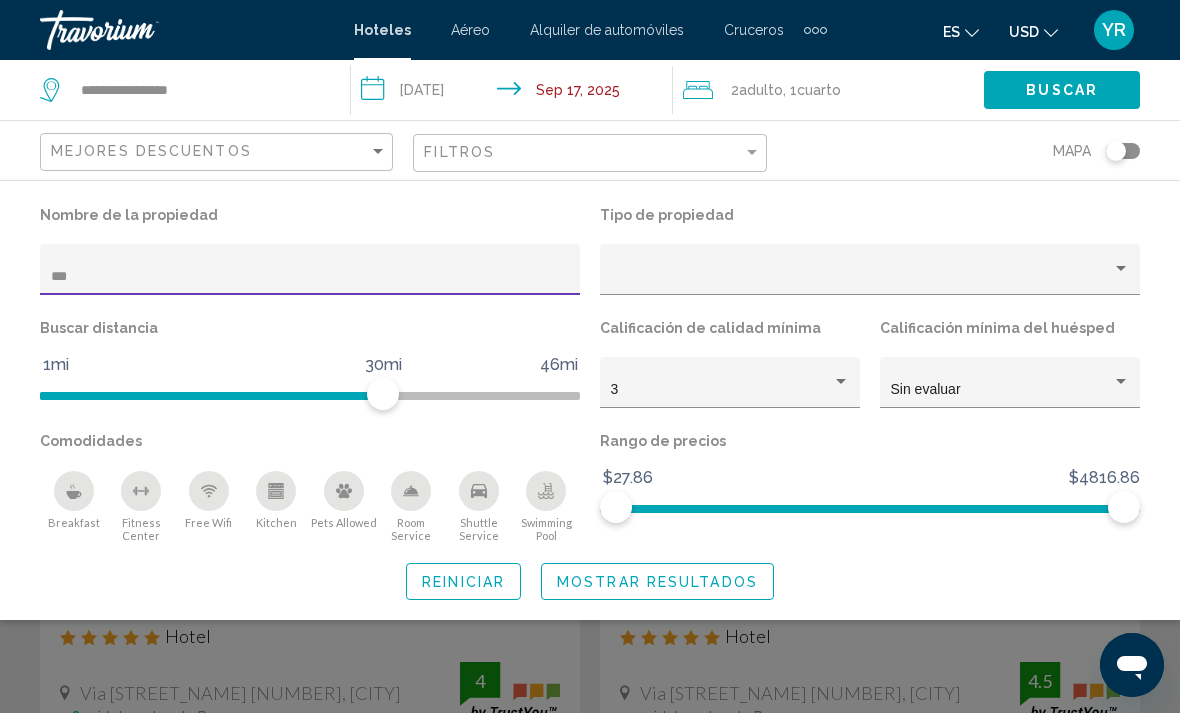 click on "Mostrar resultados" at bounding box center [657, 582] 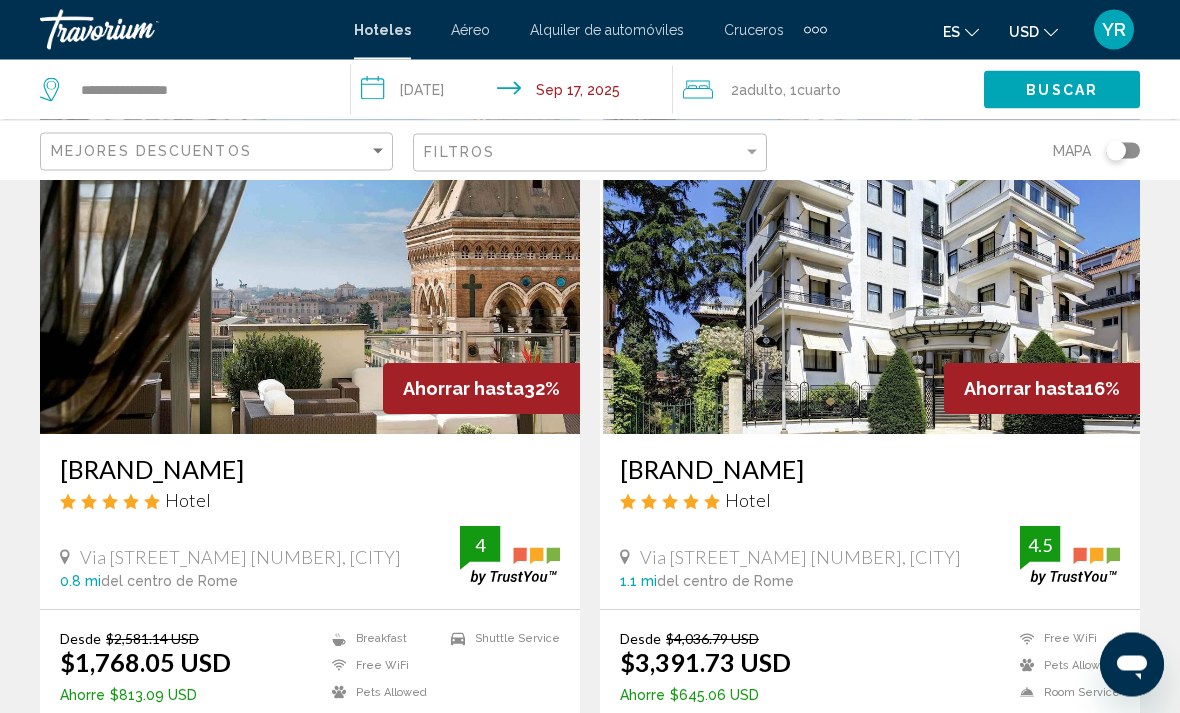 scroll, scrollTop: 0, scrollLeft: 0, axis: both 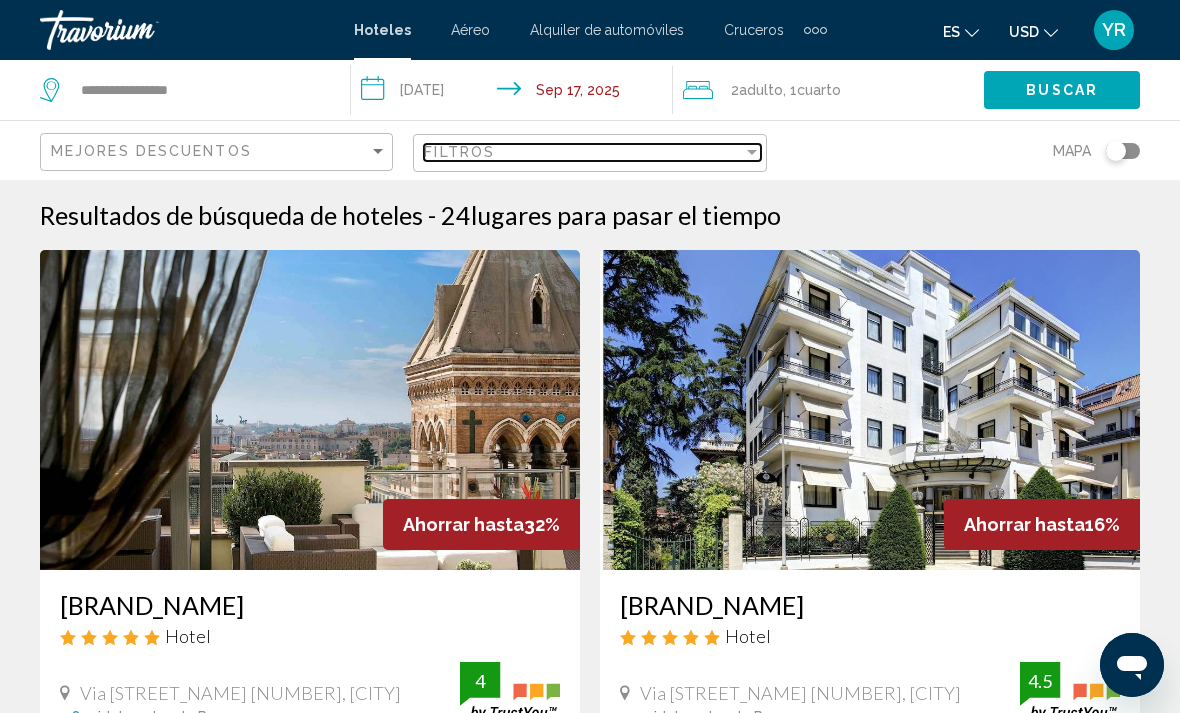 click at bounding box center [752, 152] 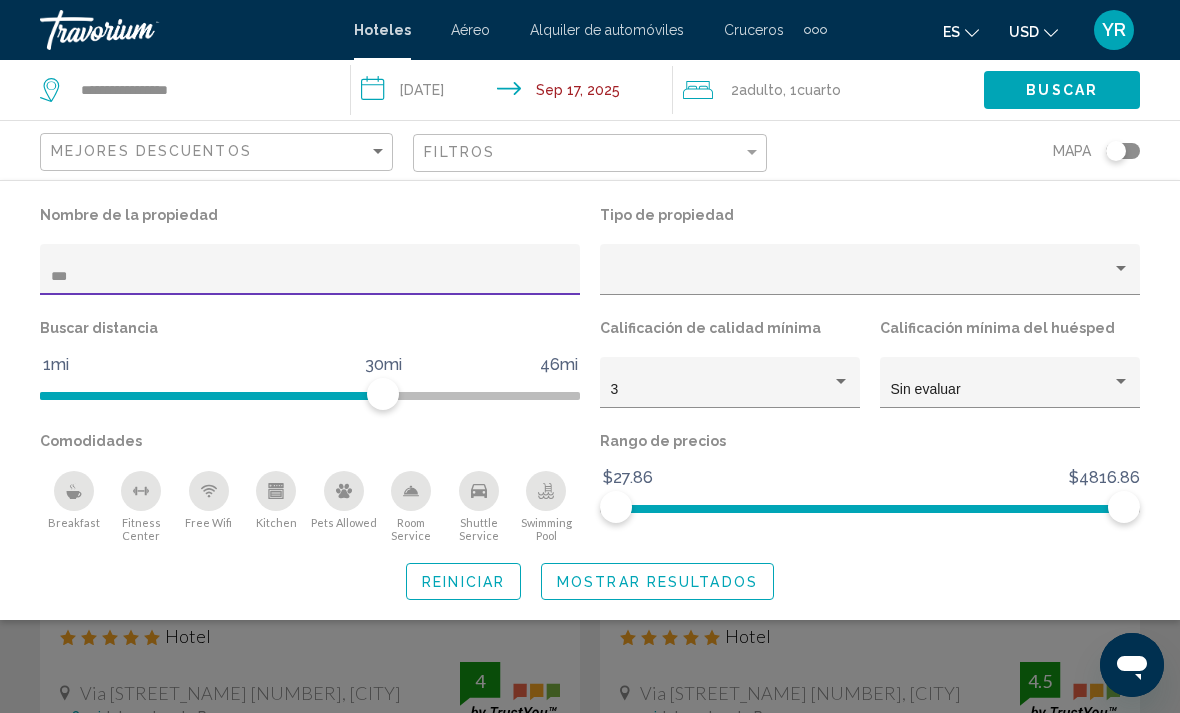 click on "***" at bounding box center [310, 277] 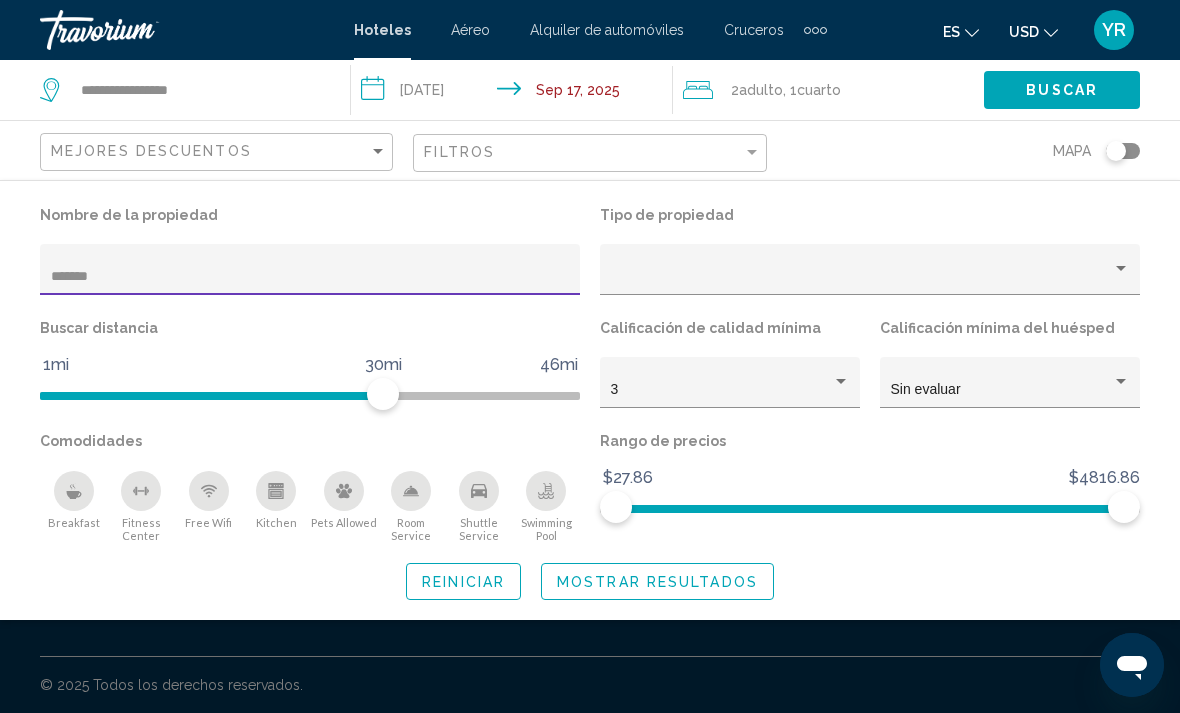 click on "Mostrar resultados" at bounding box center [657, 582] 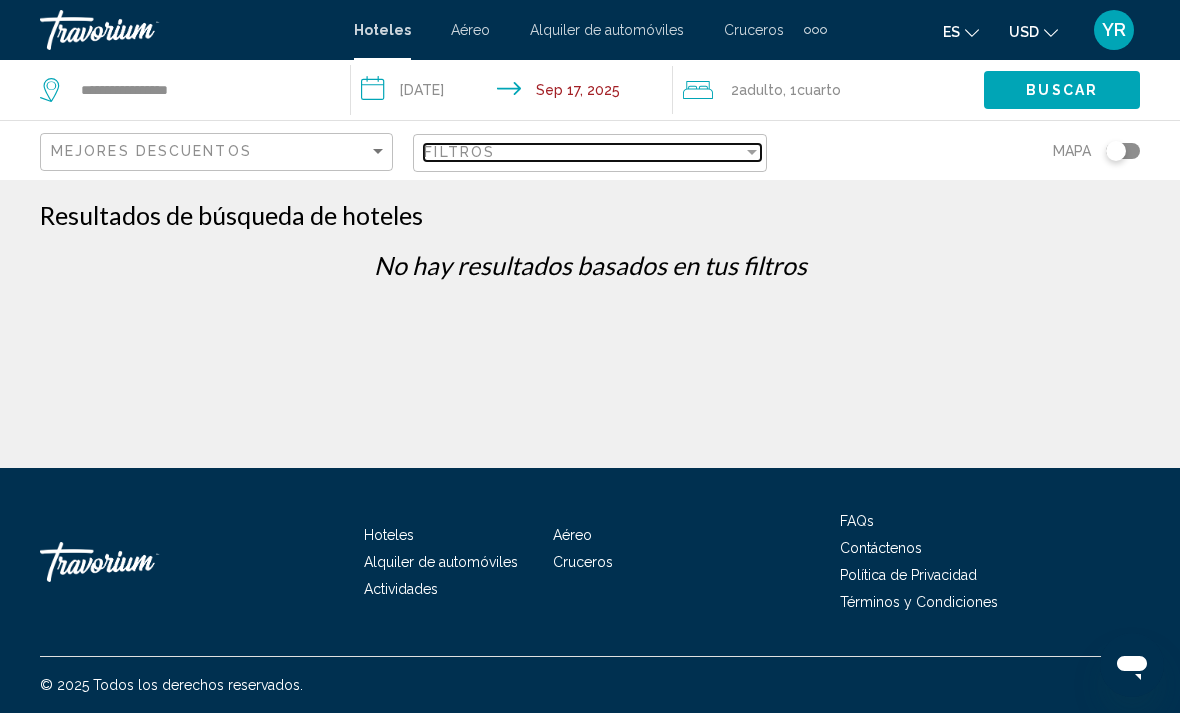click on "Filtros" at bounding box center (583, 152) 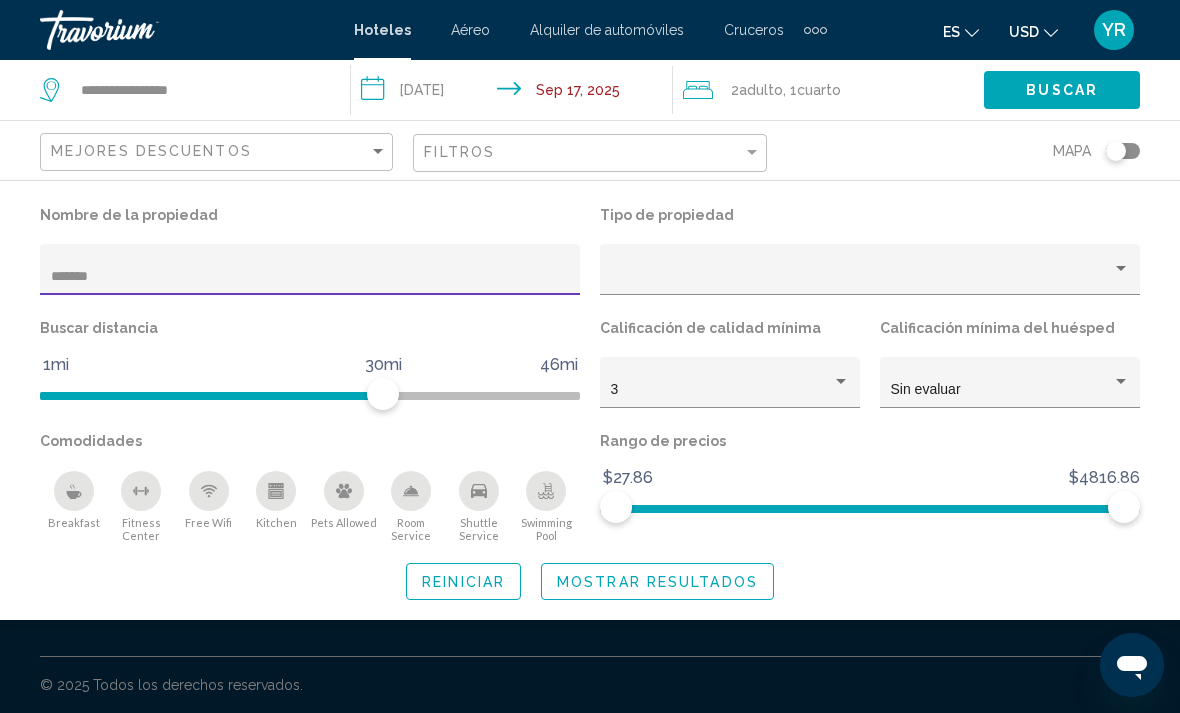 click on "*******" at bounding box center [310, 277] 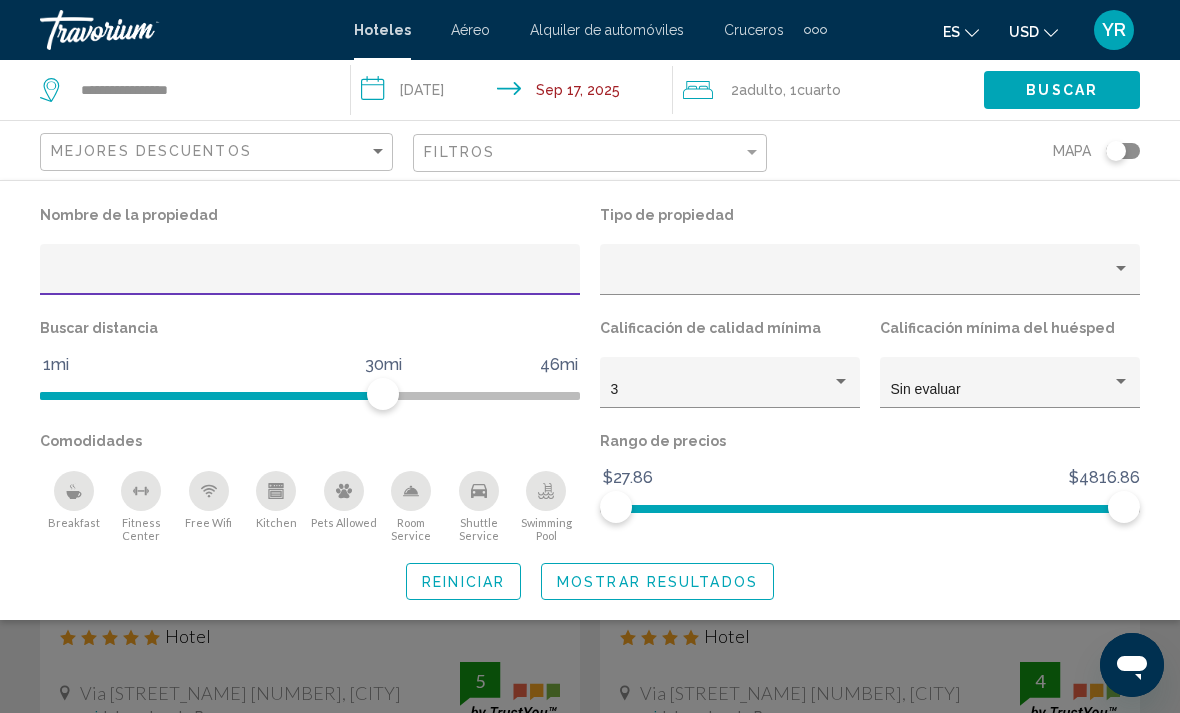 type 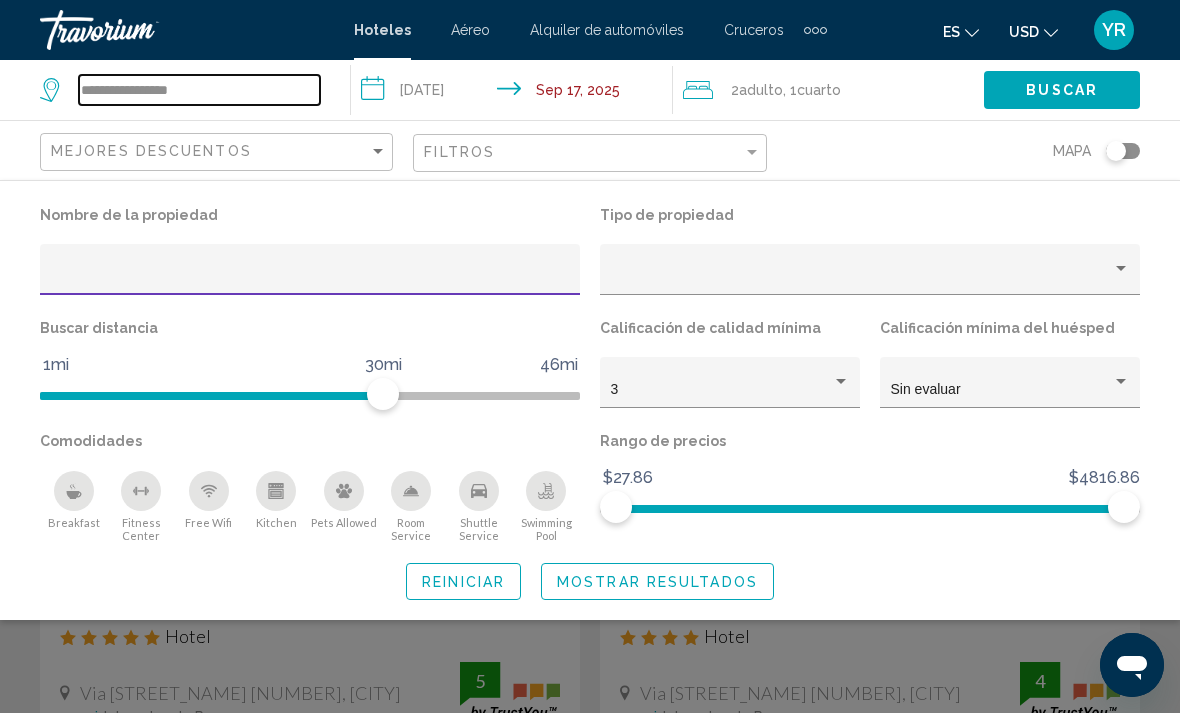 click on "**********" at bounding box center [199, 90] 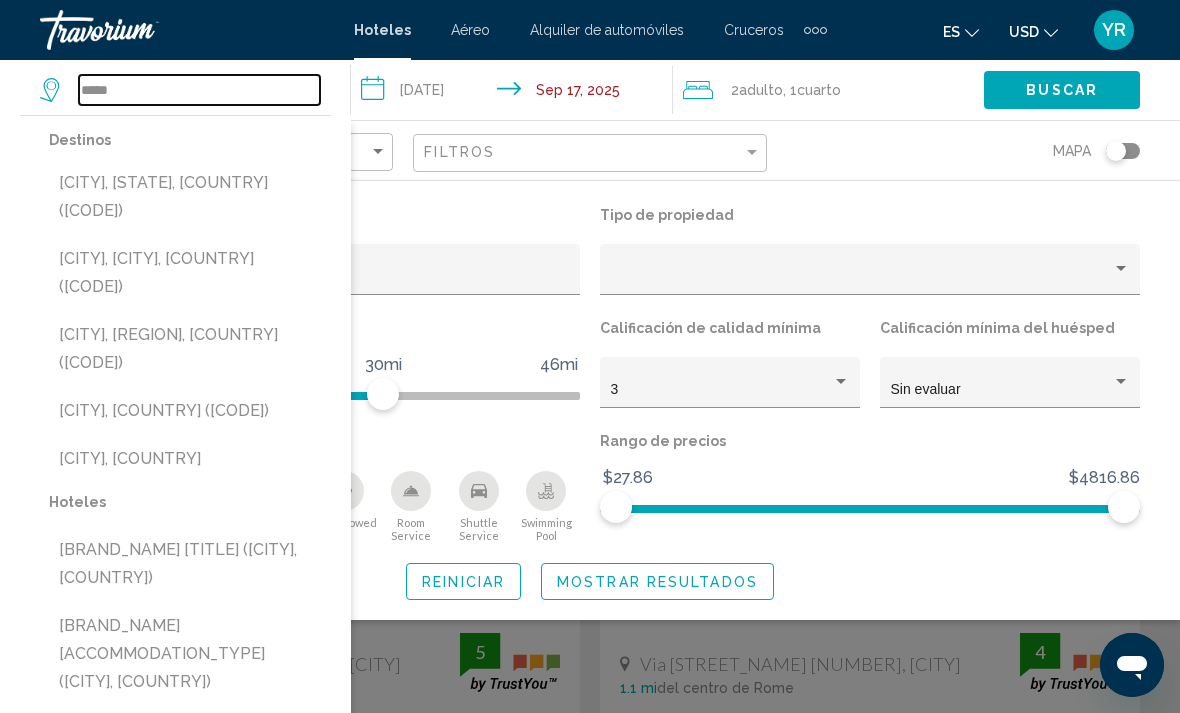 scroll, scrollTop: 0, scrollLeft: 0, axis: both 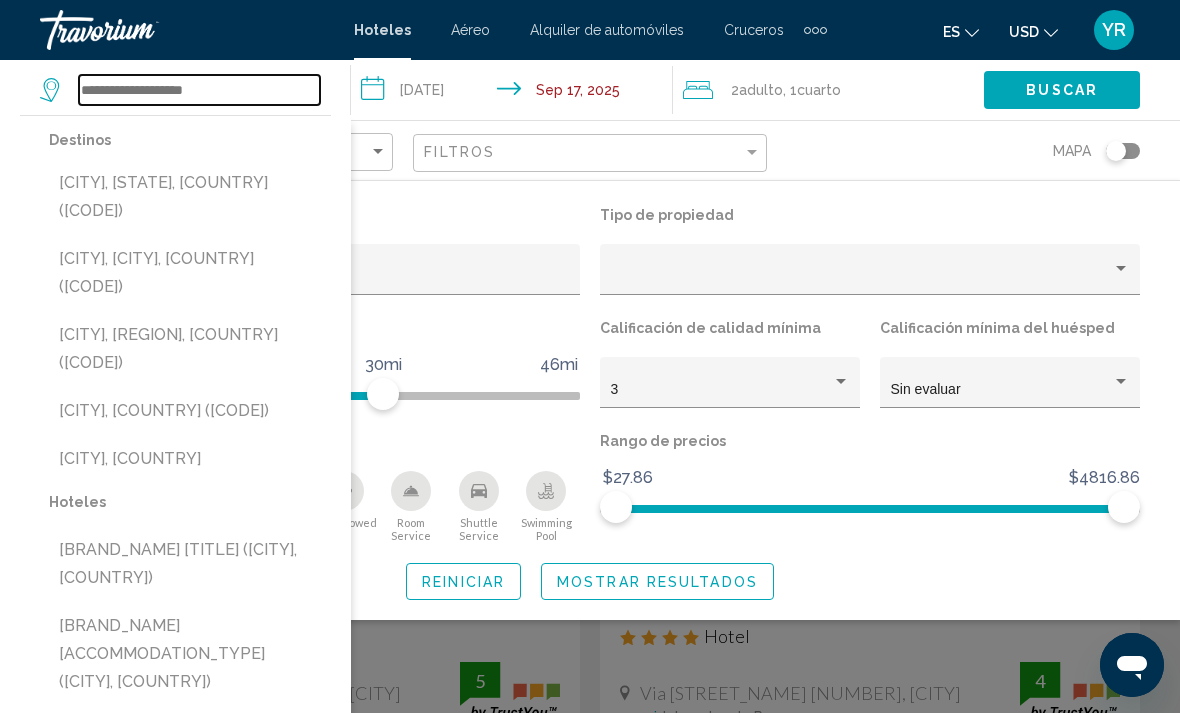 click at bounding box center [199, 90] 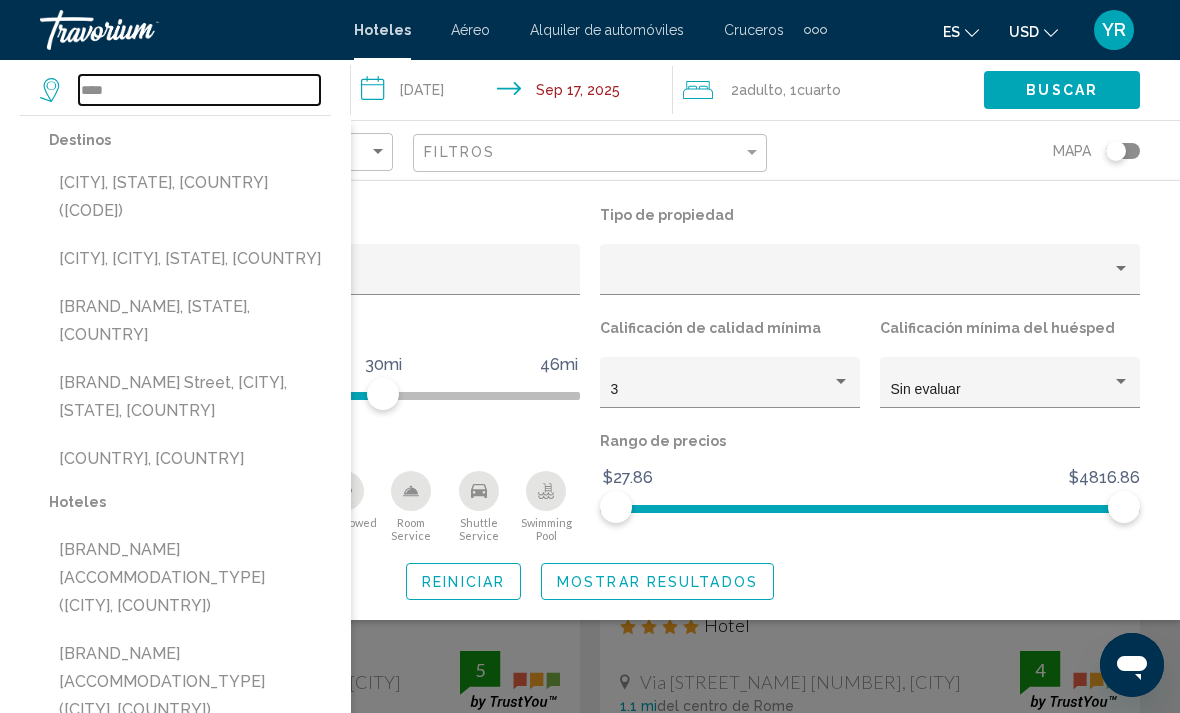scroll, scrollTop: 0, scrollLeft: 0, axis: both 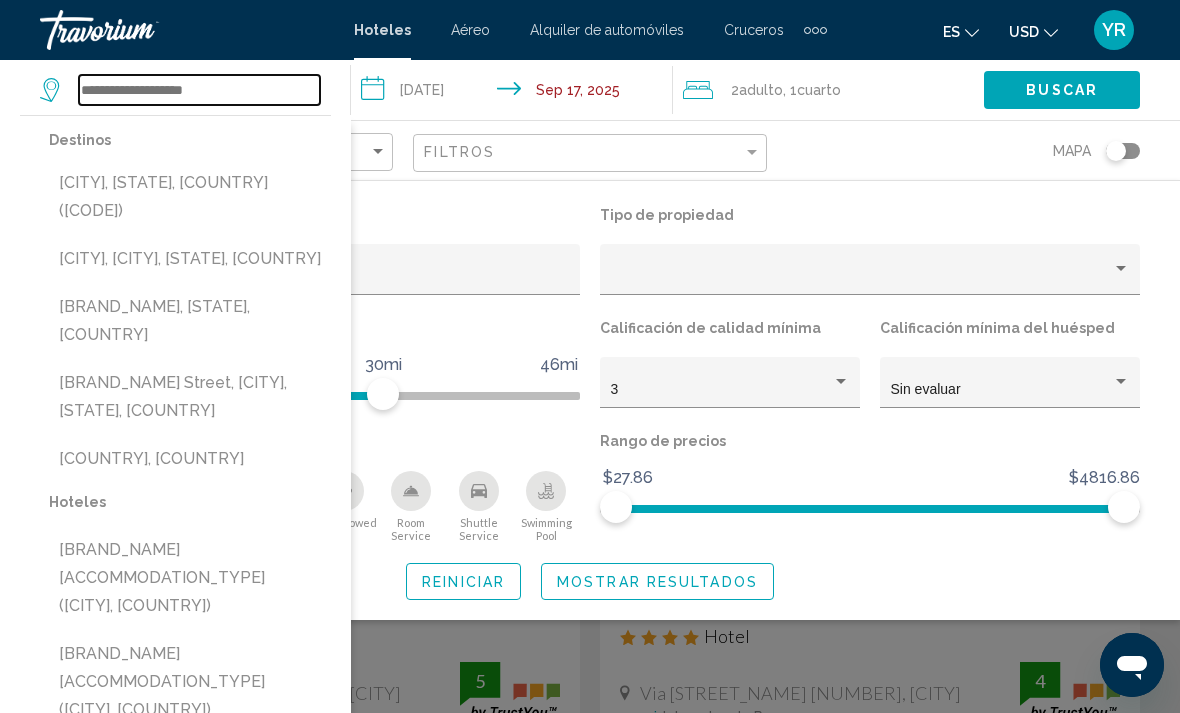 click at bounding box center [199, 90] 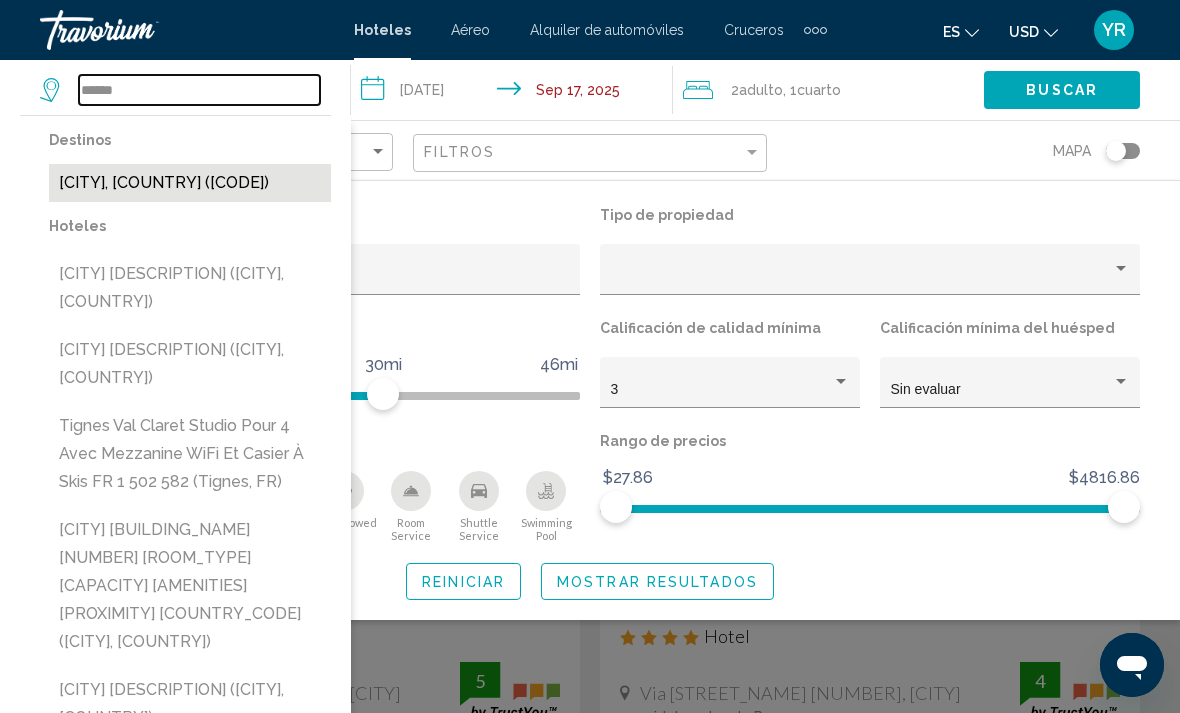 type on "******" 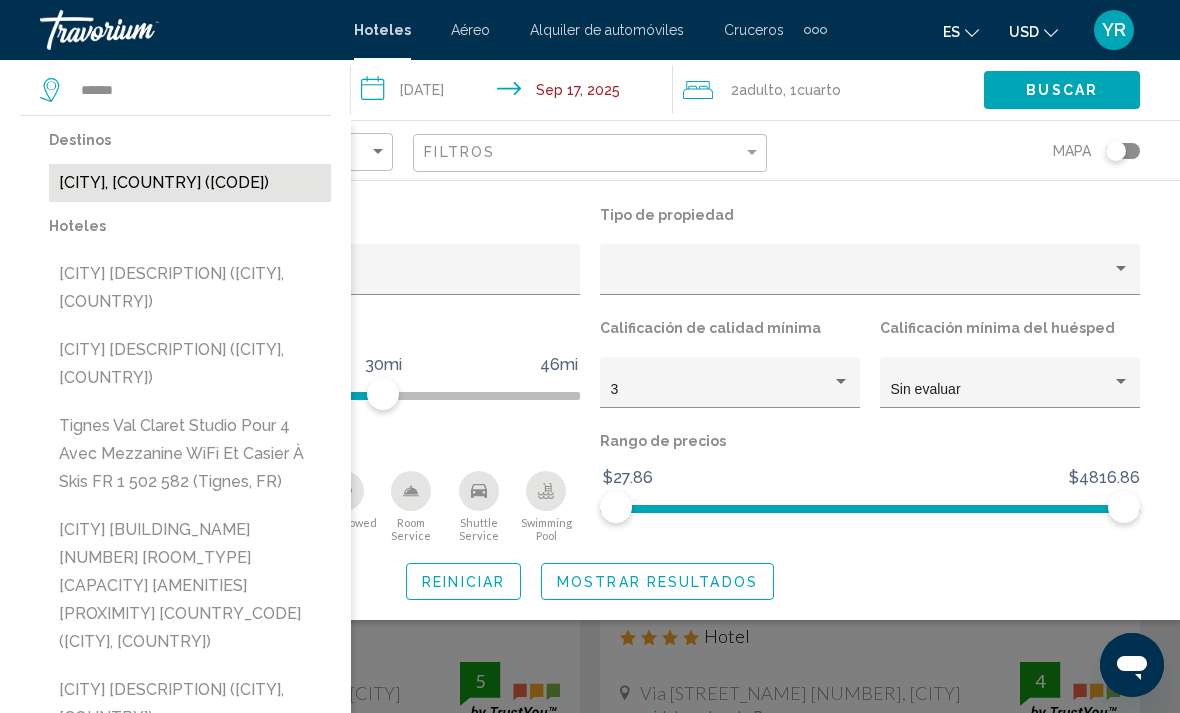 click on "[CITY], [COUNTRY] ([CODE])" at bounding box center (190, 183) 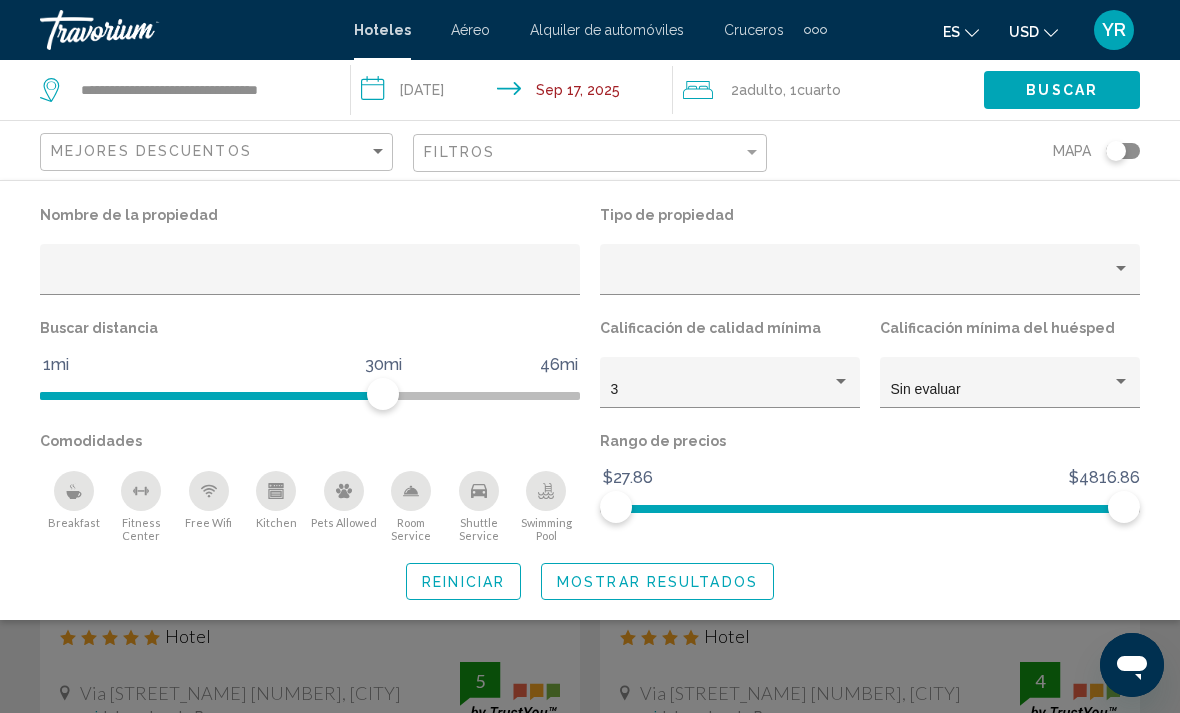 click on "Buscar" at bounding box center (1062, 91) 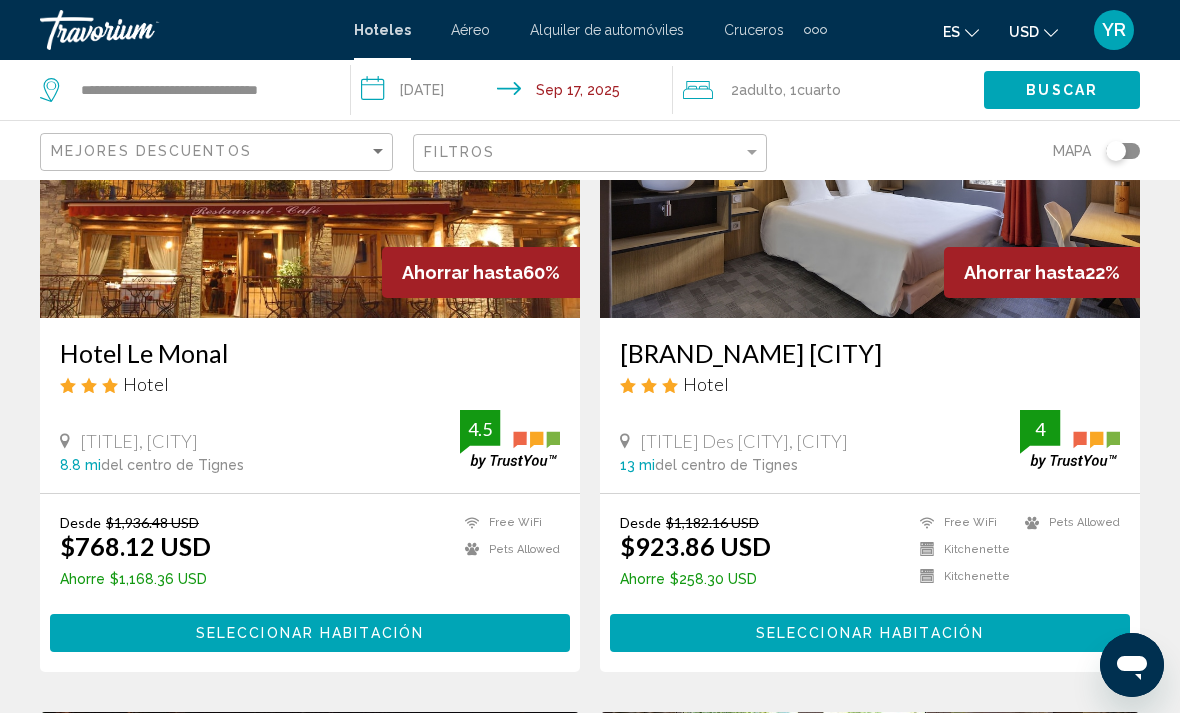 scroll, scrollTop: 0, scrollLeft: 0, axis: both 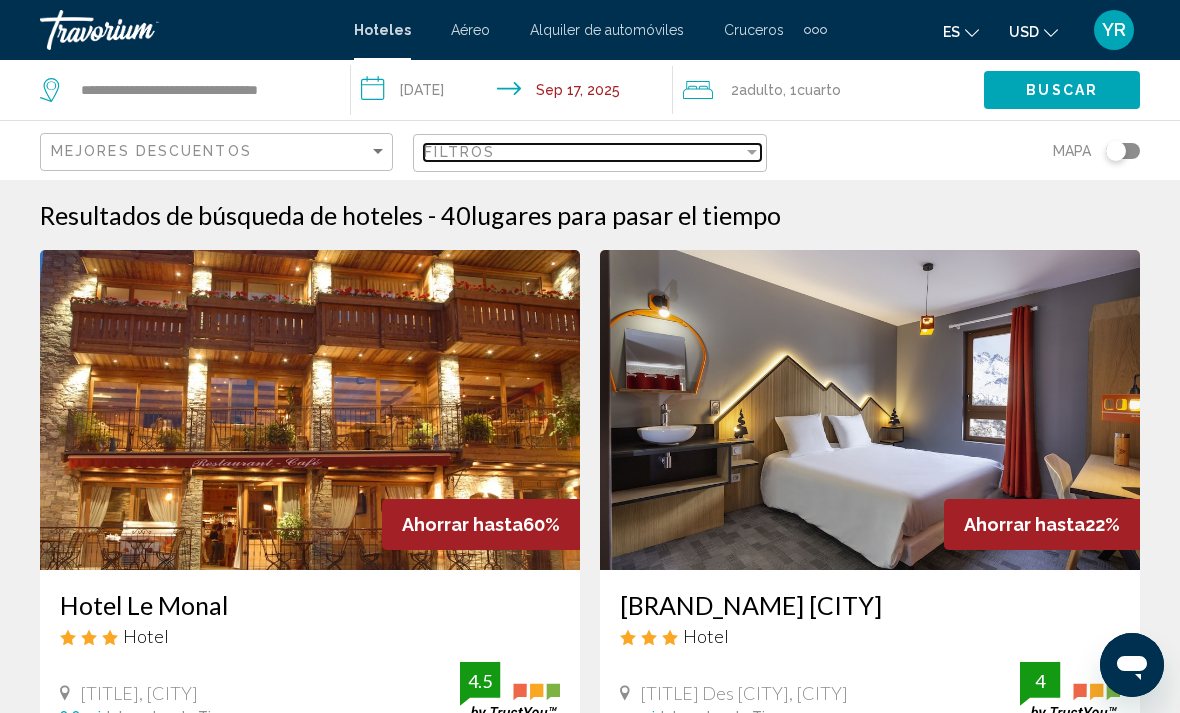 click at bounding box center [752, 152] 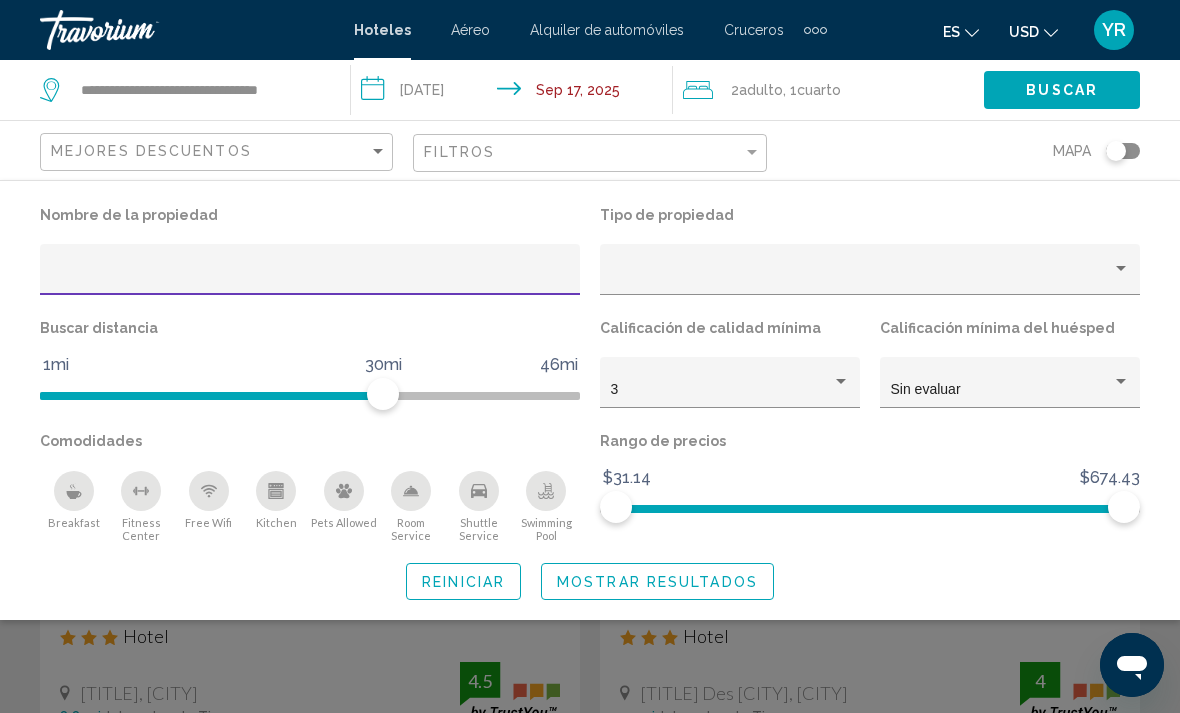 click at bounding box center (310, 275) 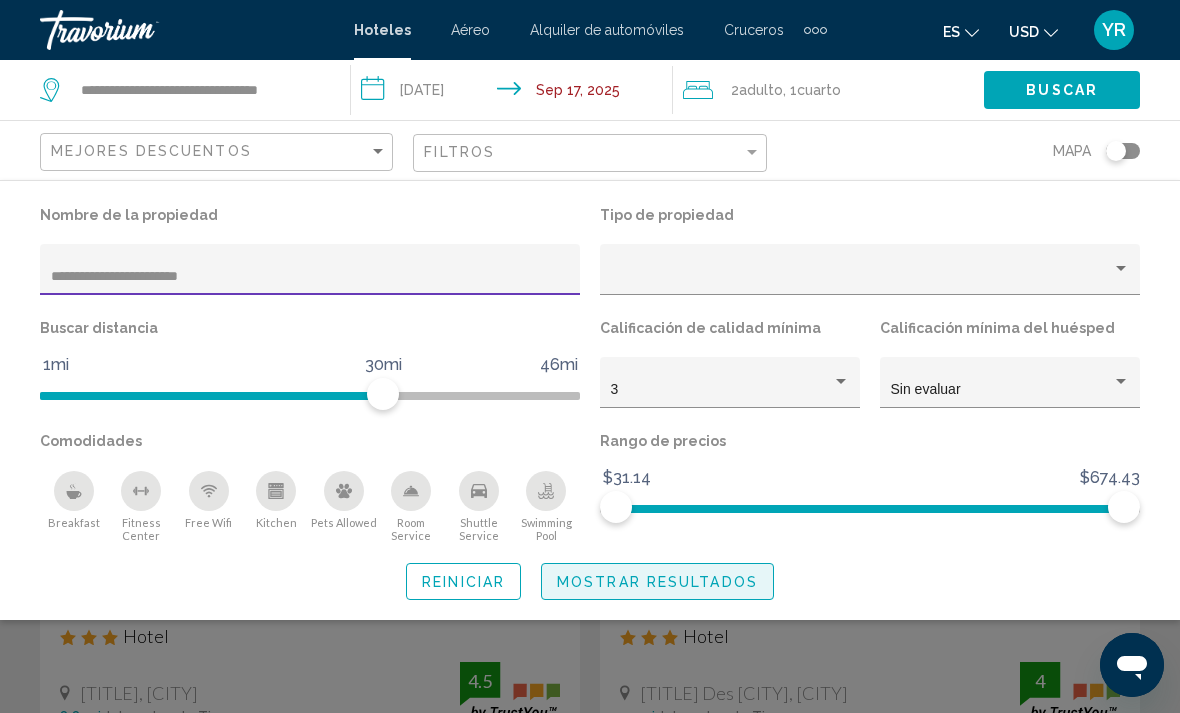 click on "Mostrar resultados" at bounding box center [657, 582] 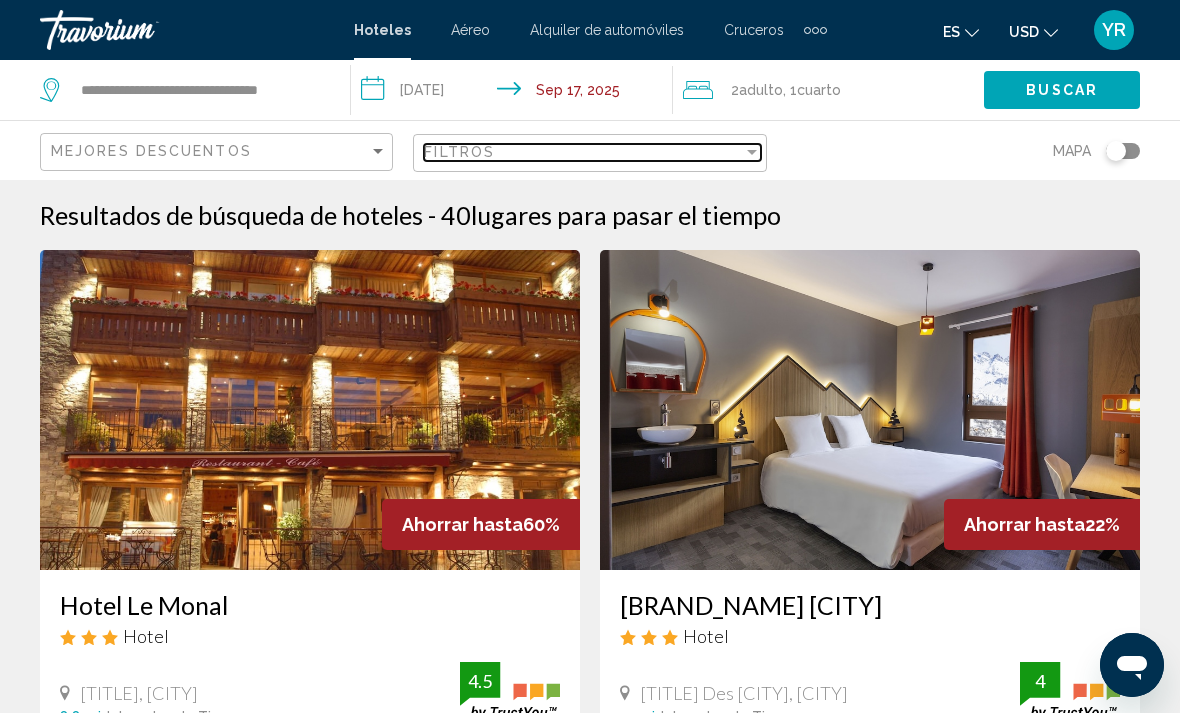 click at bounding box center (752, 152) 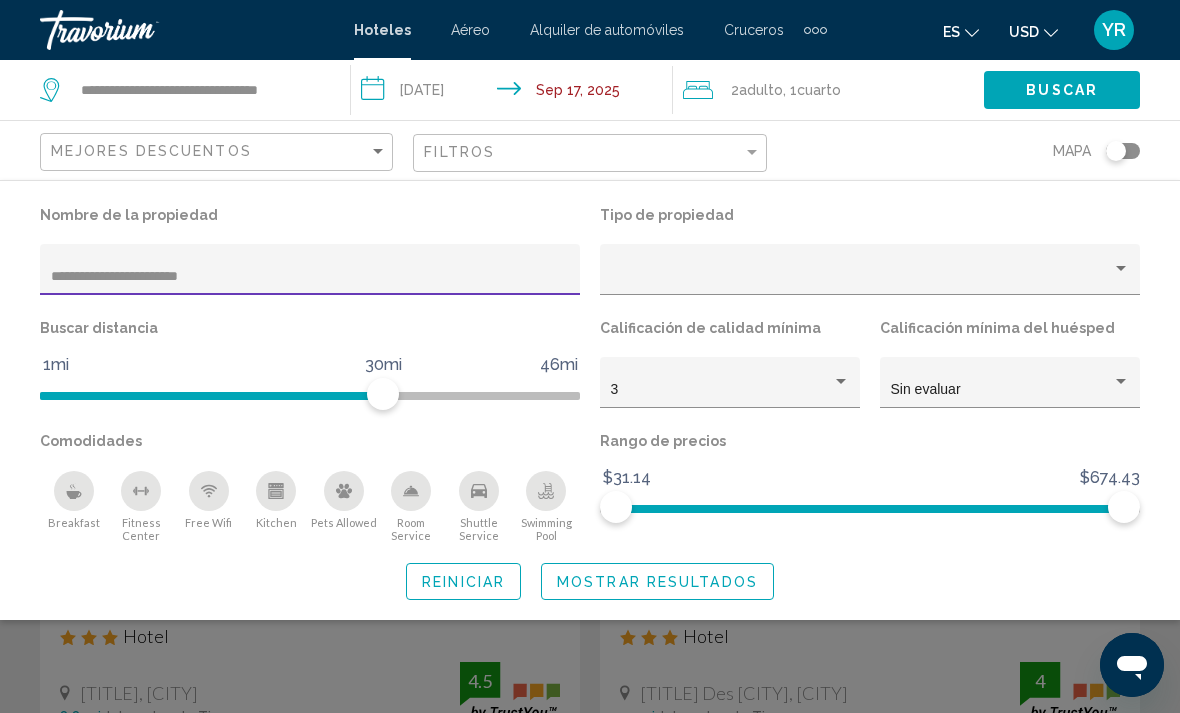 click on "Mostrar resultados" at bounding box center [657, 582] 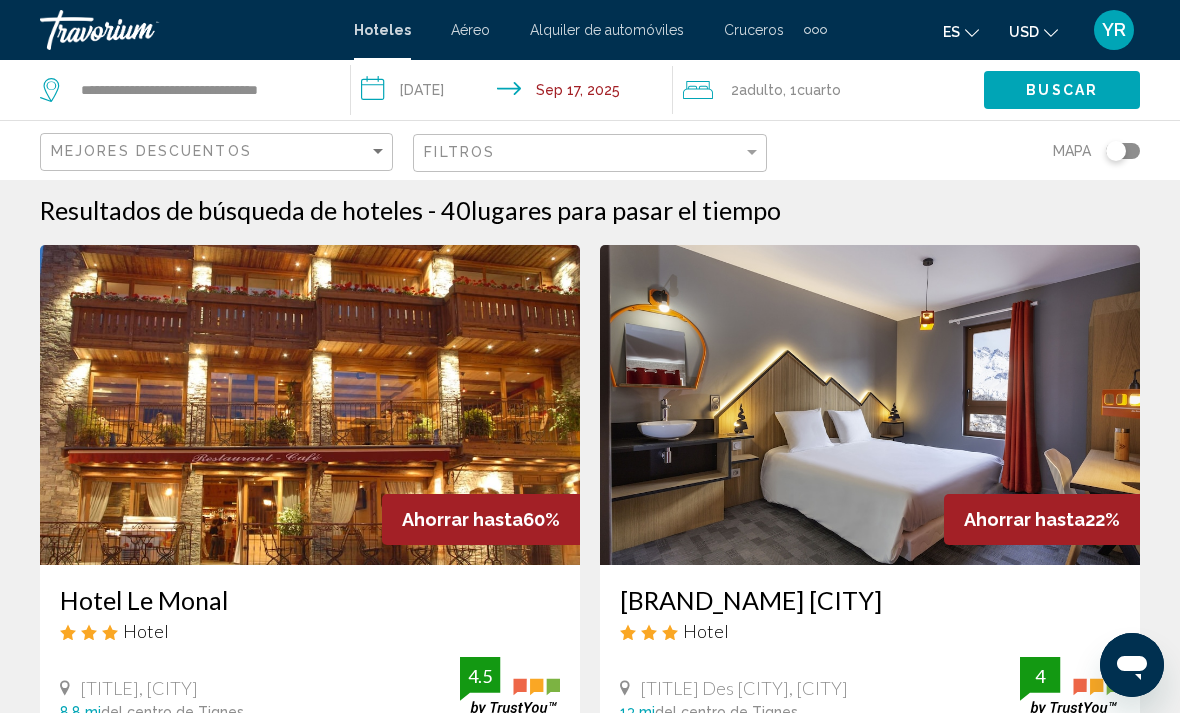 scroll, scrollTop: 0, scrollLeft: 0, axis: both 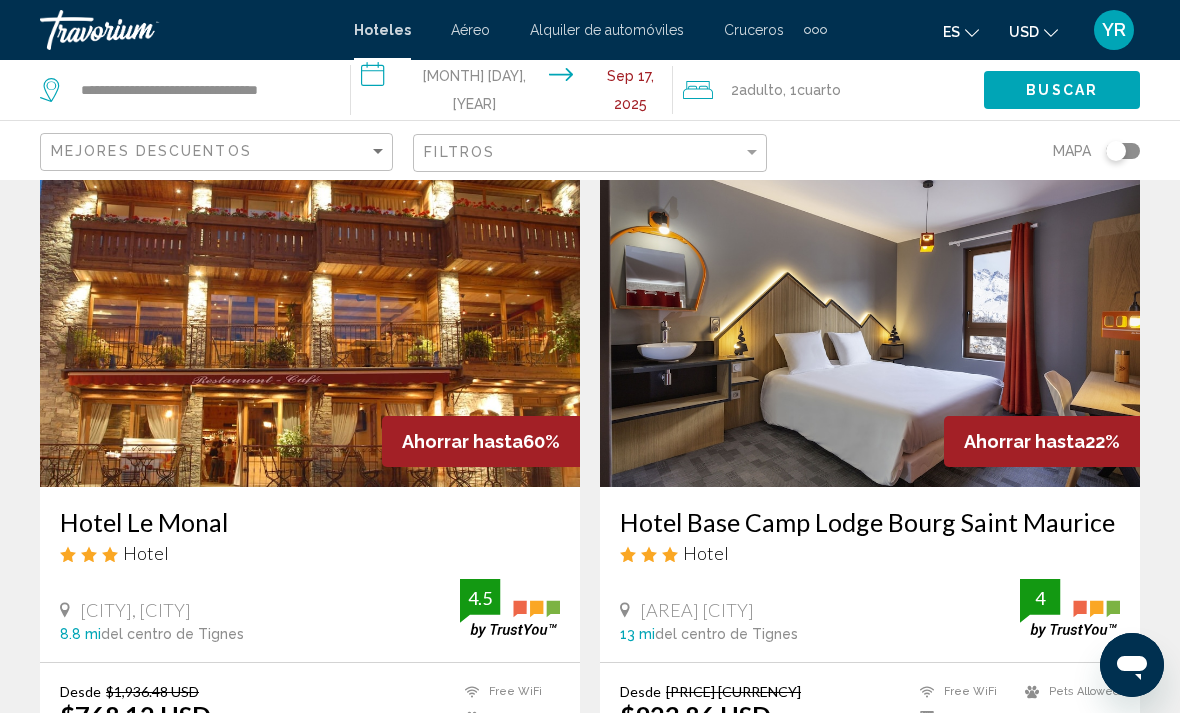 click at bounding box center (310, 327) 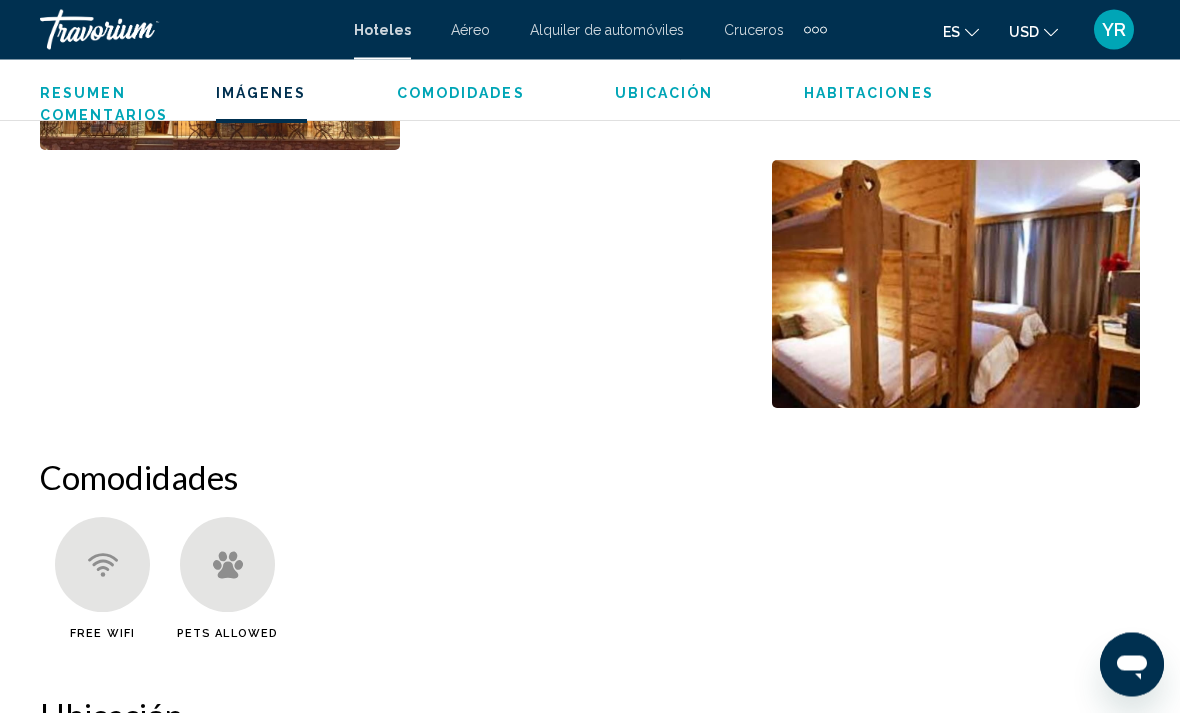 scroll, scrollTop: 1467, scrollLeft: 0, axis: vertical 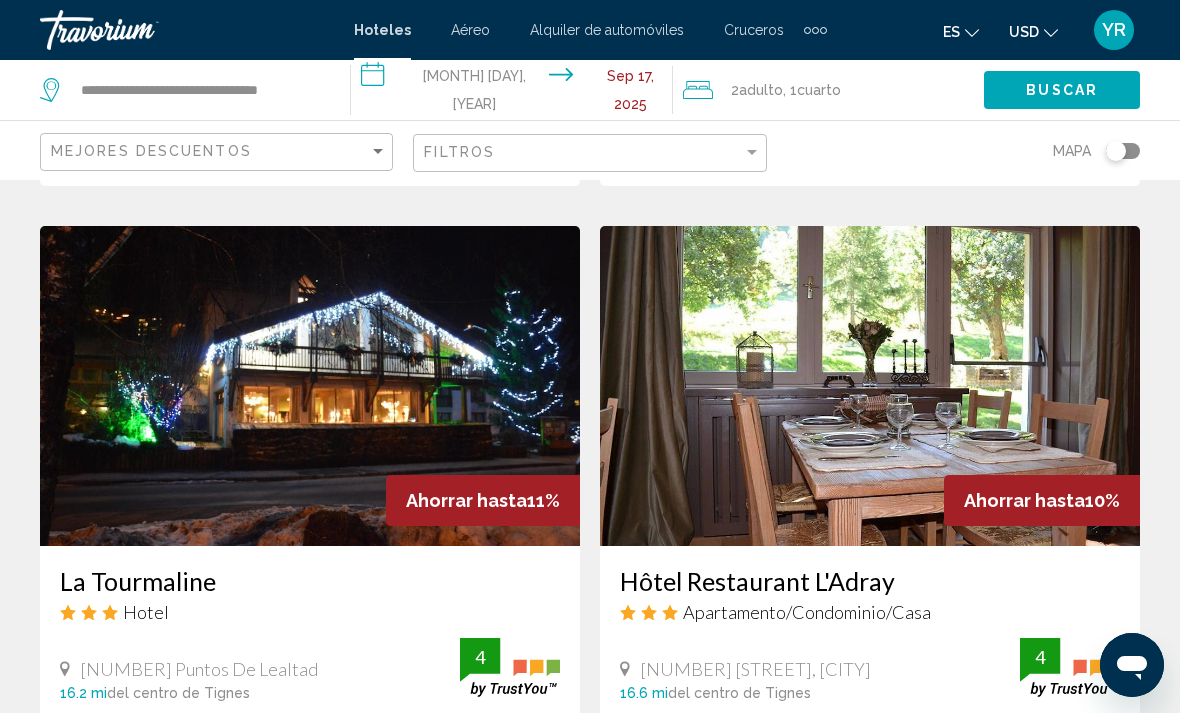 click at bounding box center [870, 386] 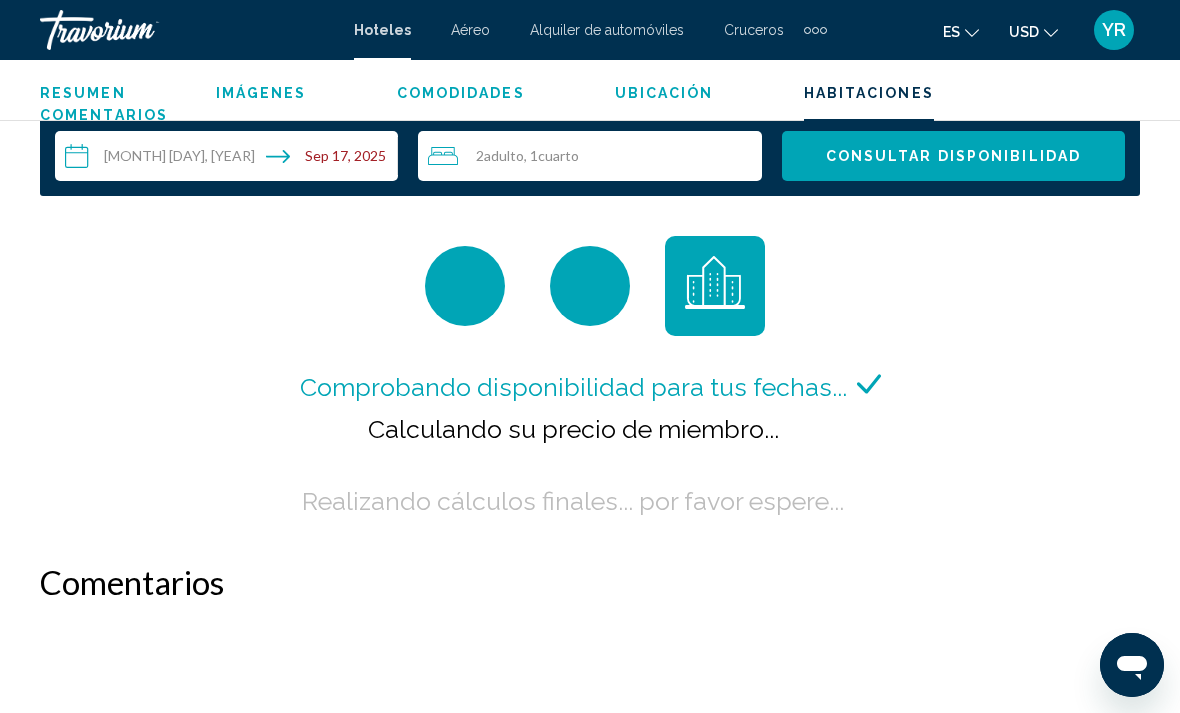 scroll, scrollTop: 2953, scrollLeft: 0, axis: vertical 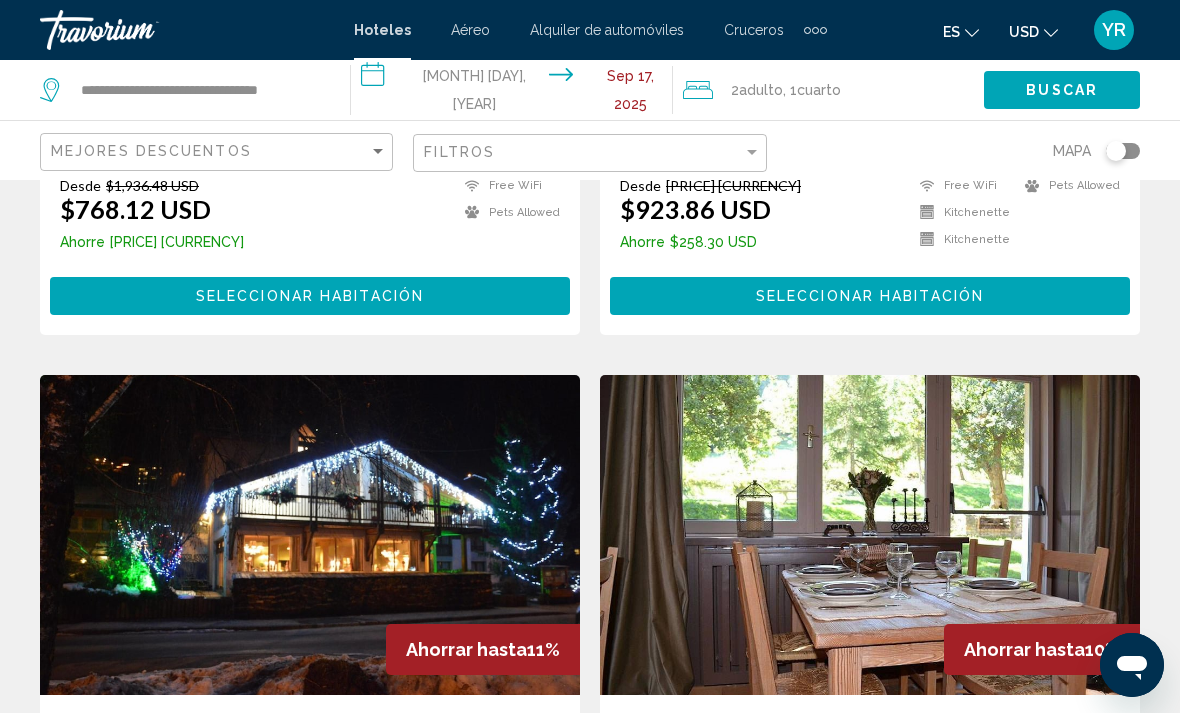 click at bounding box center (310, 535) 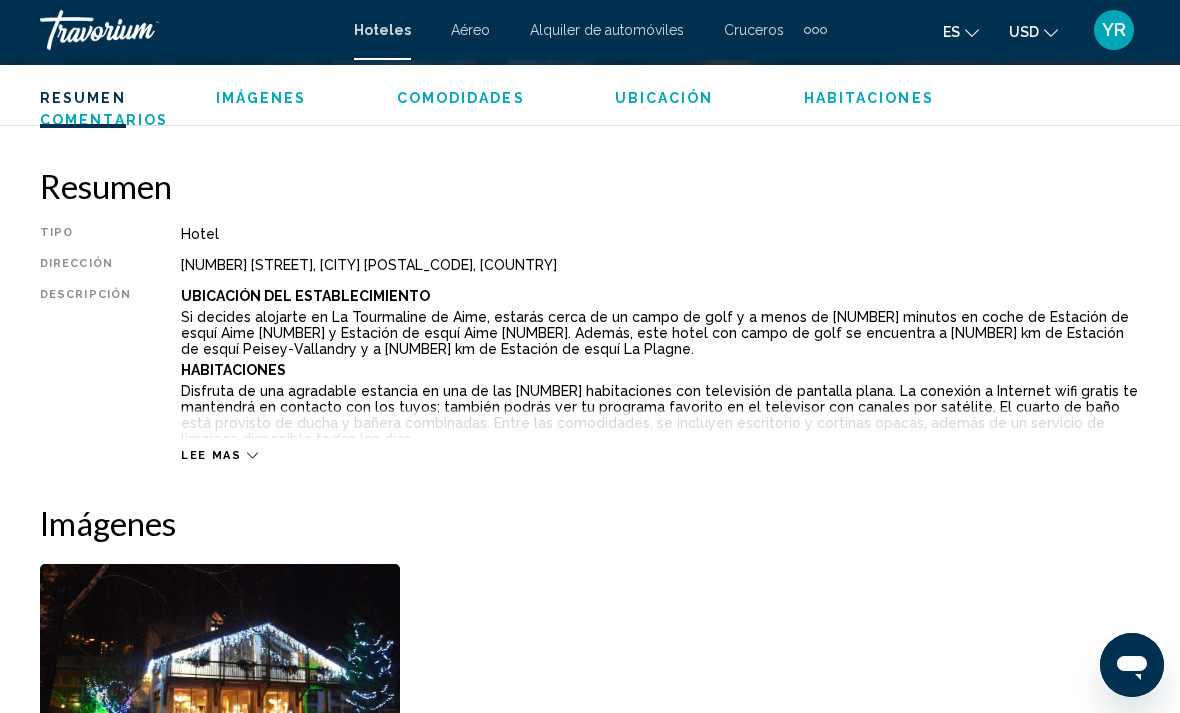 scroll, scrollTop: 921, scrollLeft: 0, axis: vertical 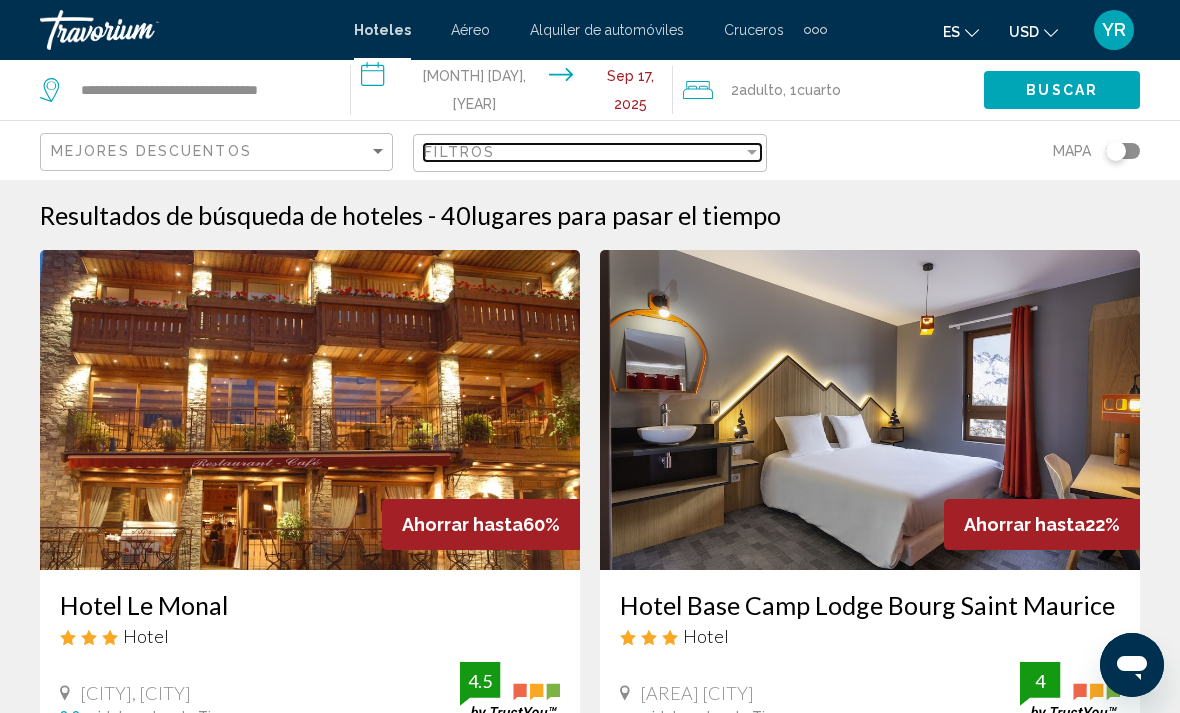 click at bounding box center [752, 152] 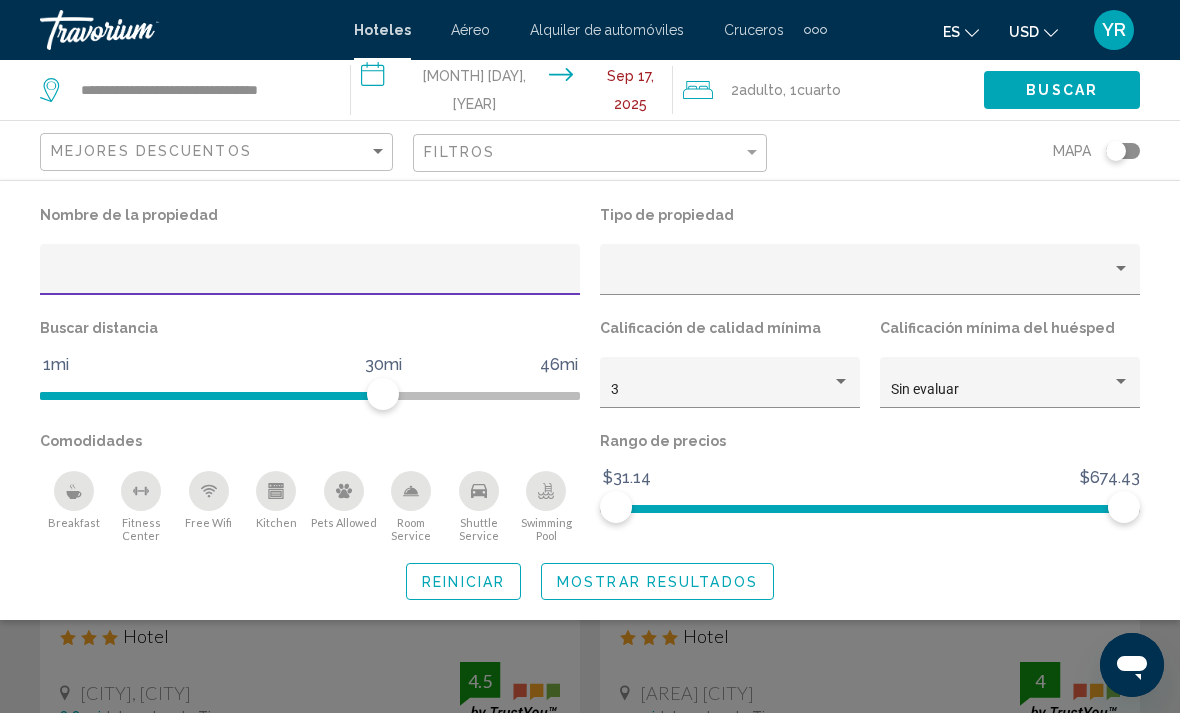 click at bounding box center (310, 277) 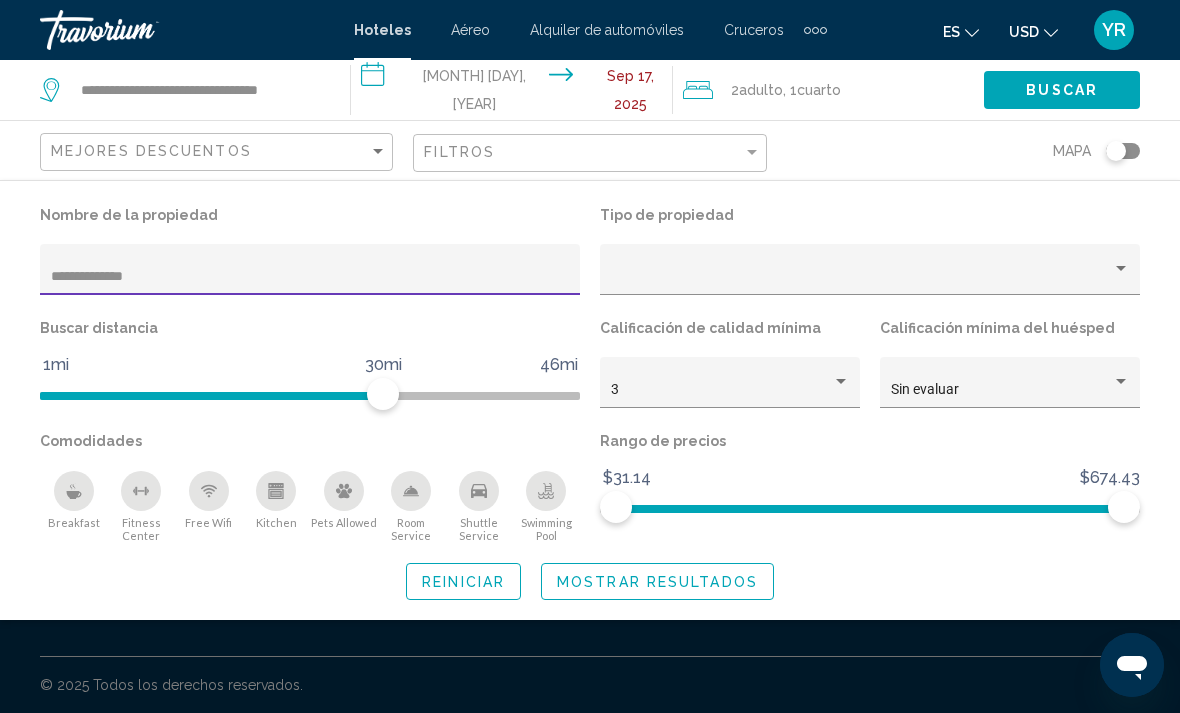 click on "Mostrar resultados" at bounding box center [657, 582] 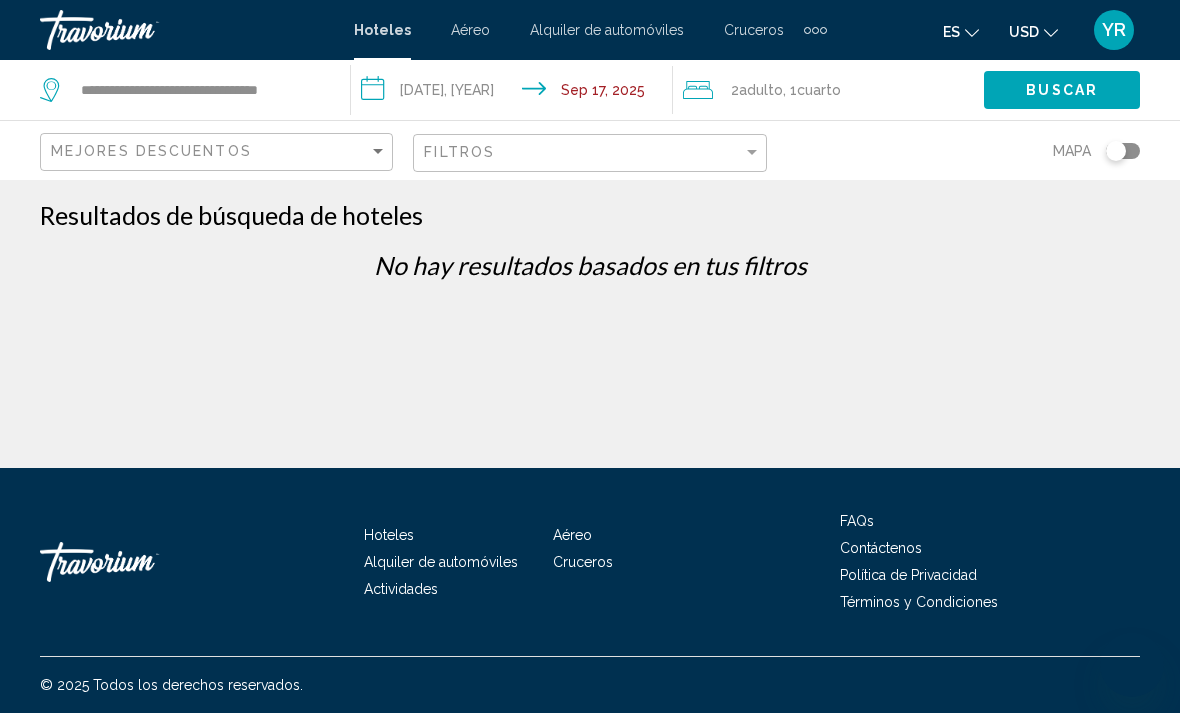 scroll, scrollTop: 0, scrollLeft: 0, axis: both 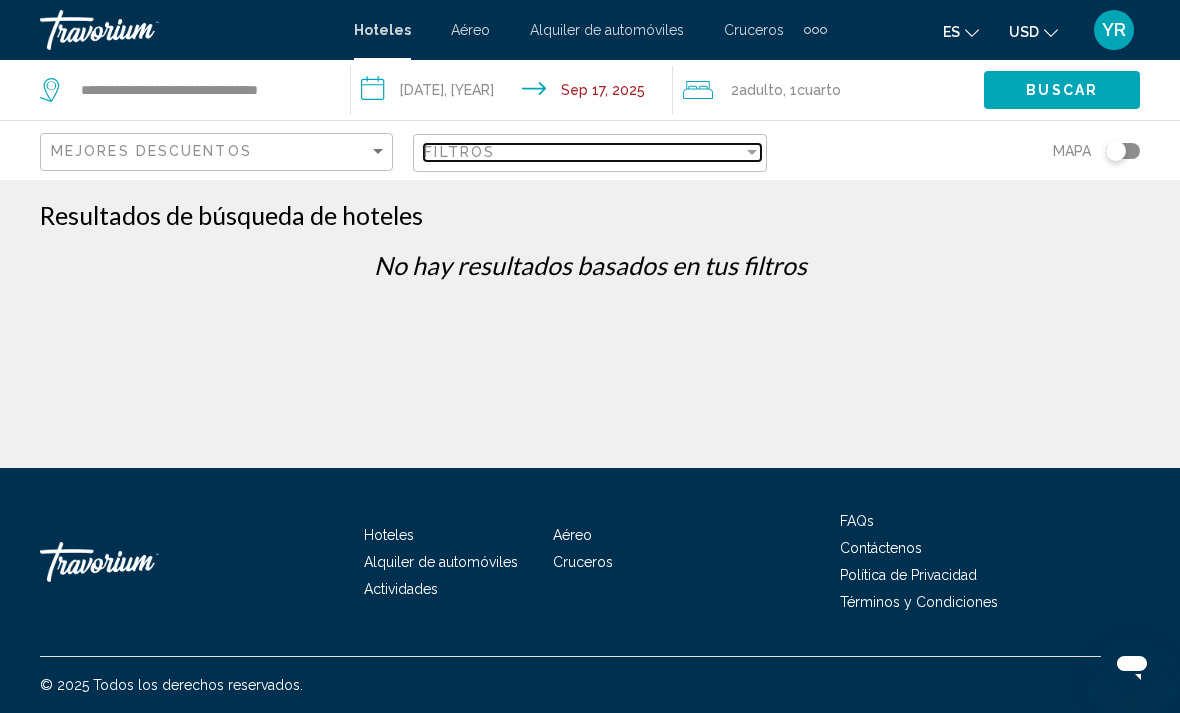 click at bounding box center (752, 152) 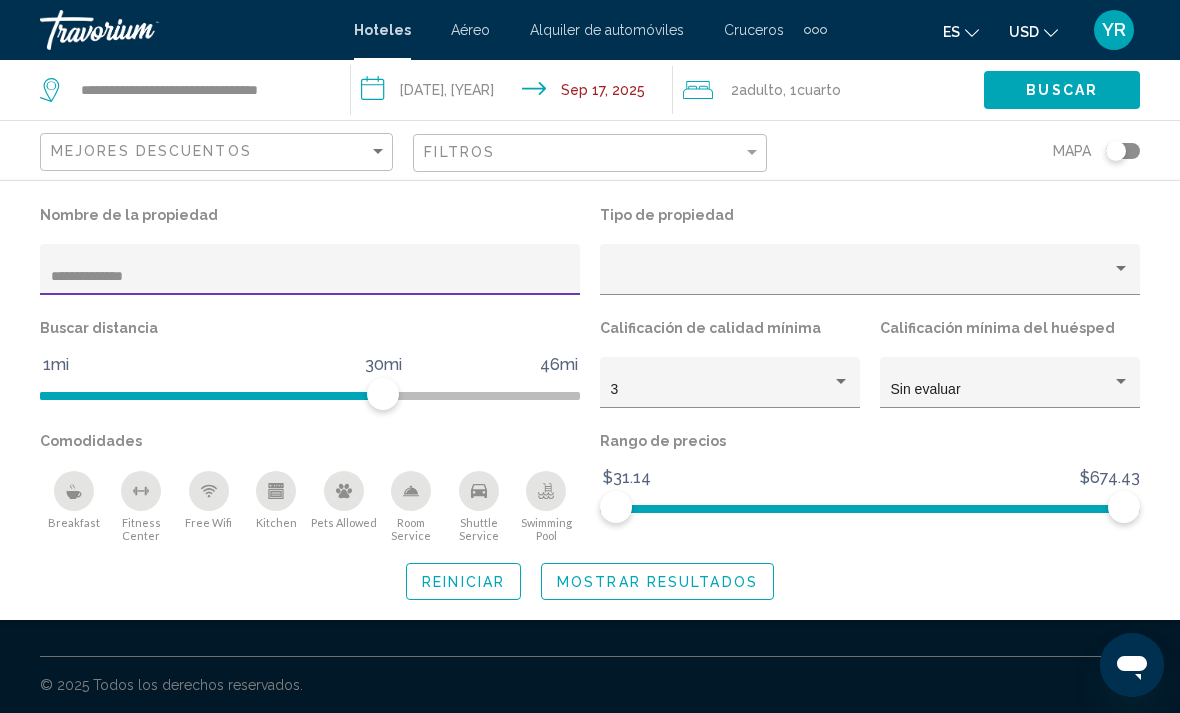 click on "**********" at bounding box center (310, 277) 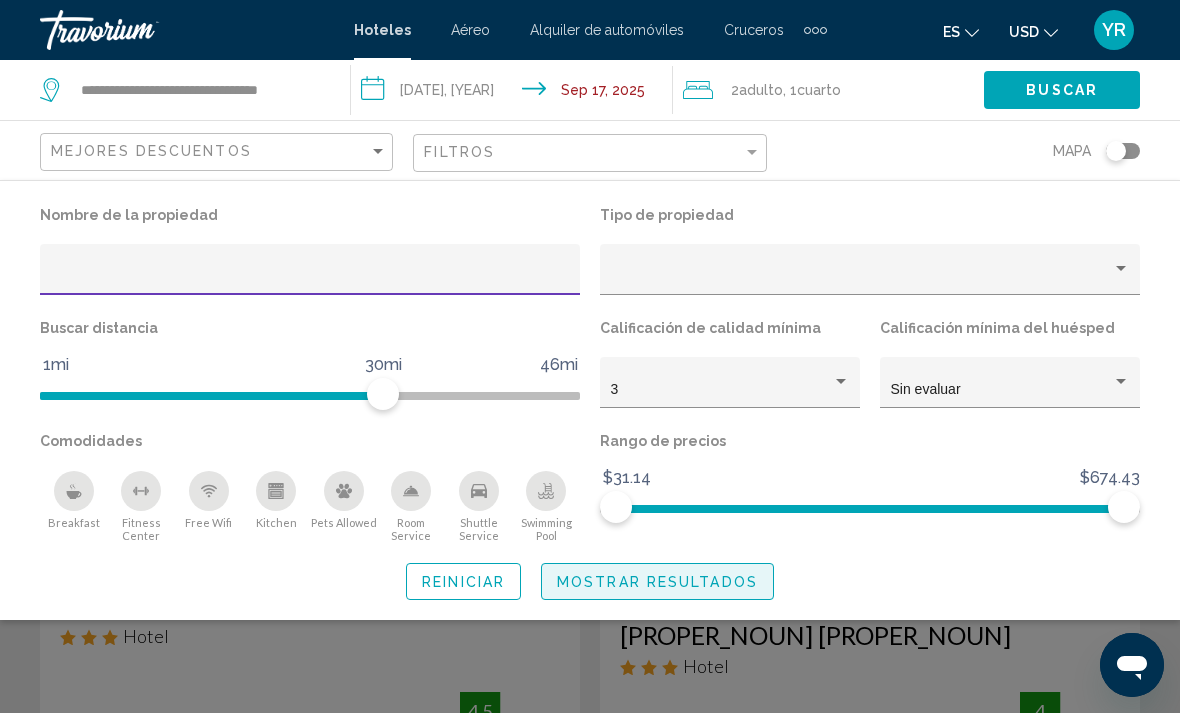 click on "Mostrar resultados" at bounding box center [657, 582] 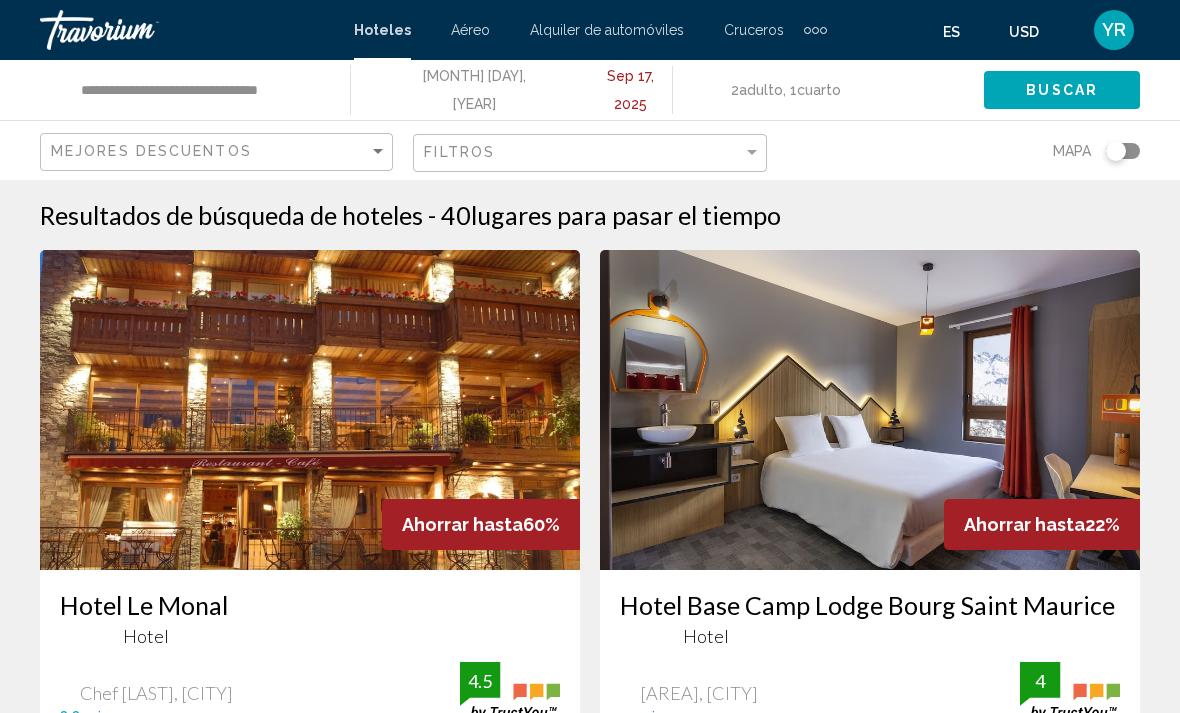 scroll, scrollTop: 0, scrollLeft: 0, axis: both 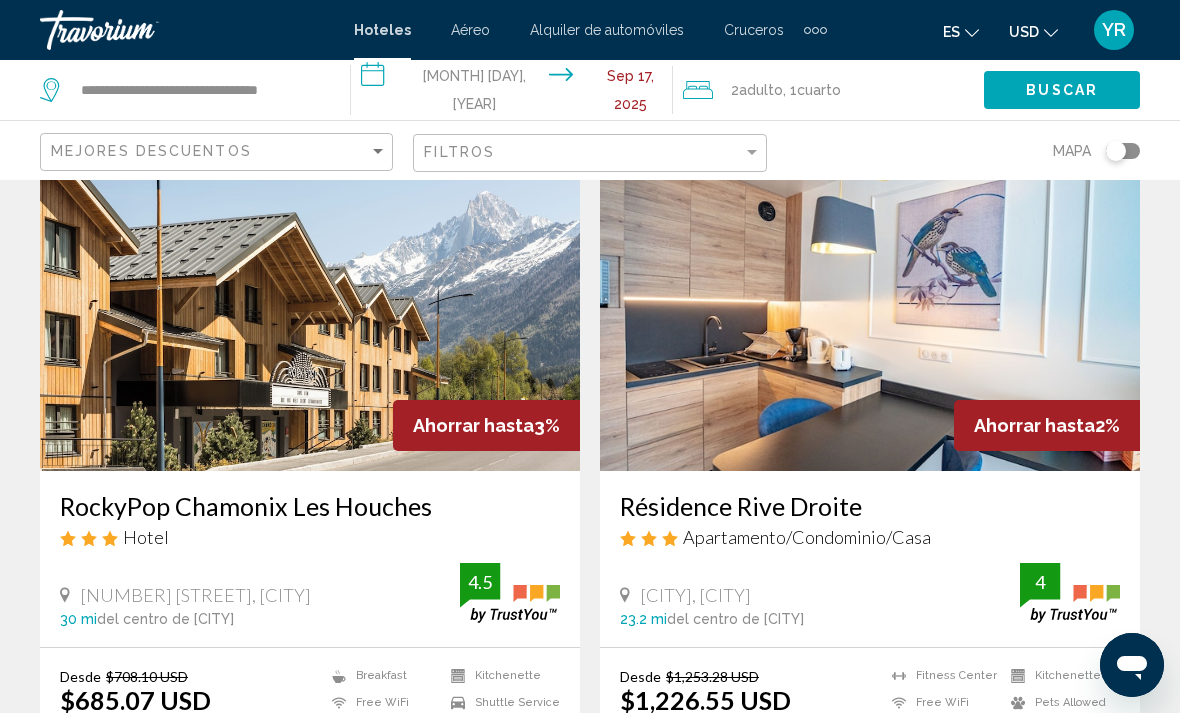 click at bounding box center [310, 311] 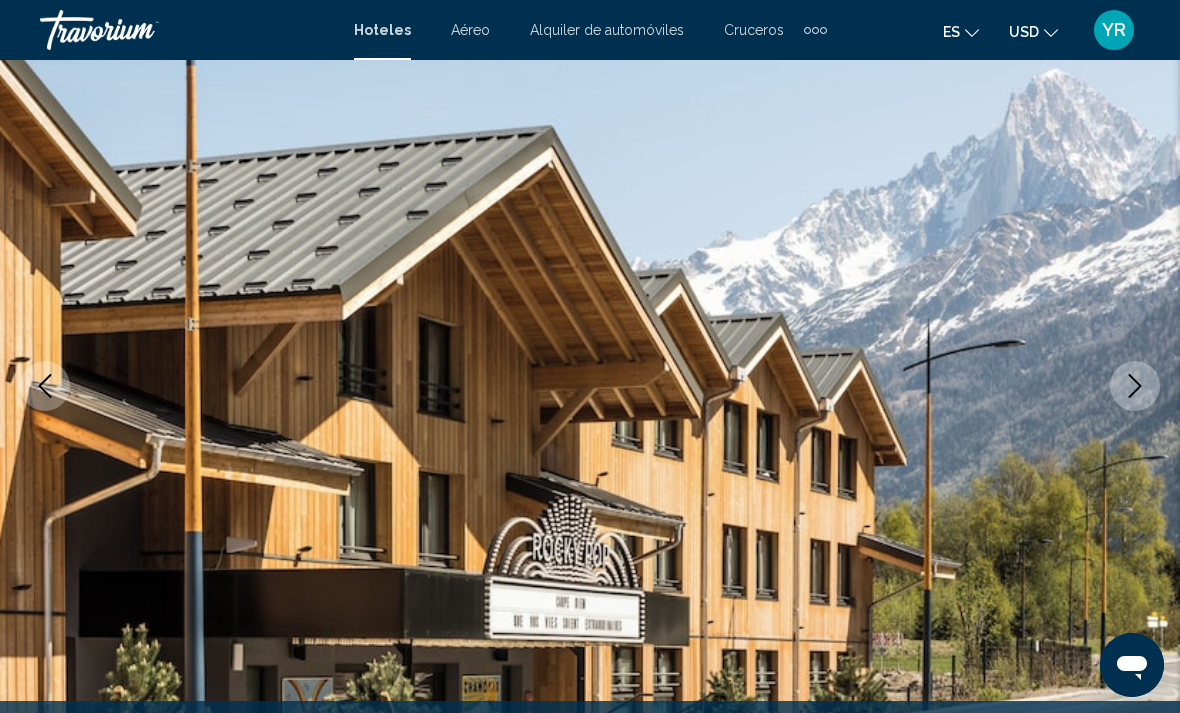scroll, scrollTop: 150, scrollLeft: 0, axis: vertical 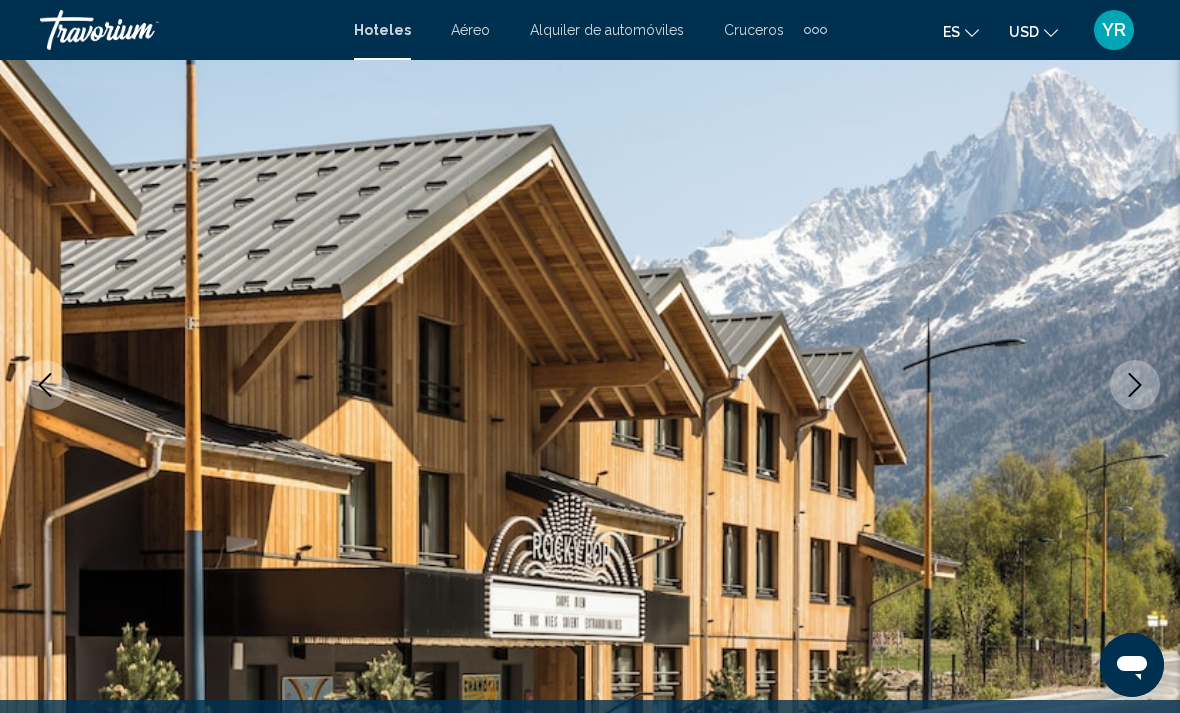 click at bounding box center (1135, 385) 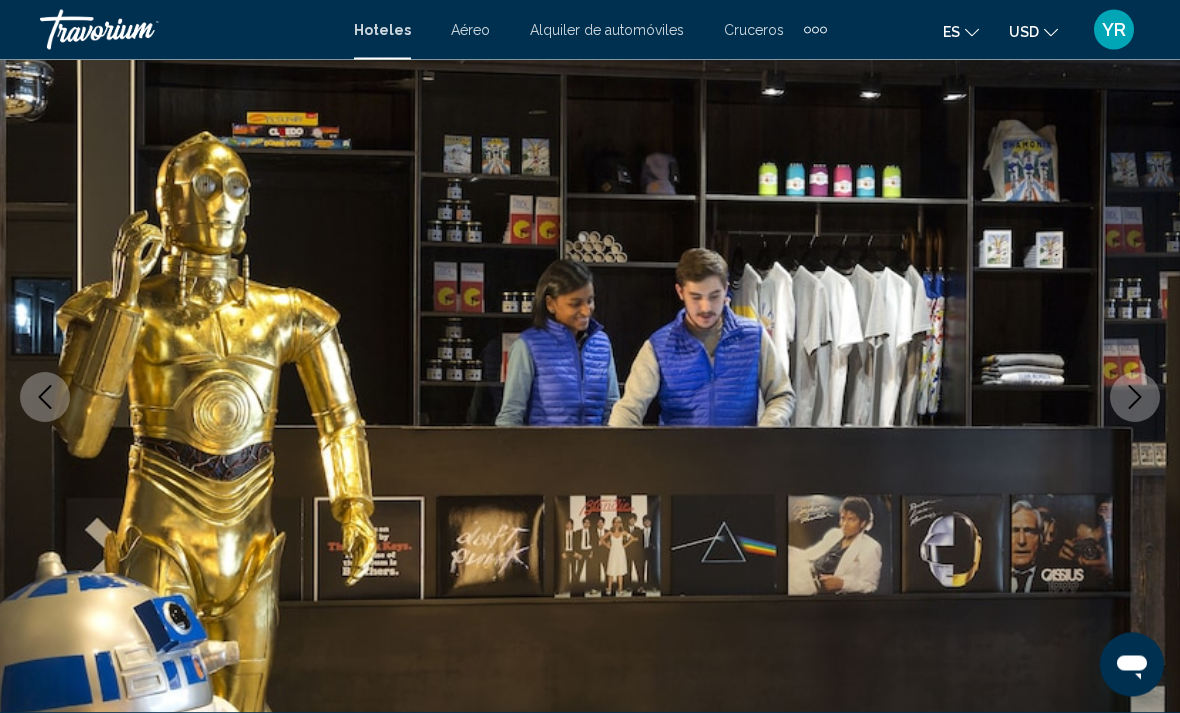 scroll, scrollTop: 136, scrollLeft: 0, axis: vertical 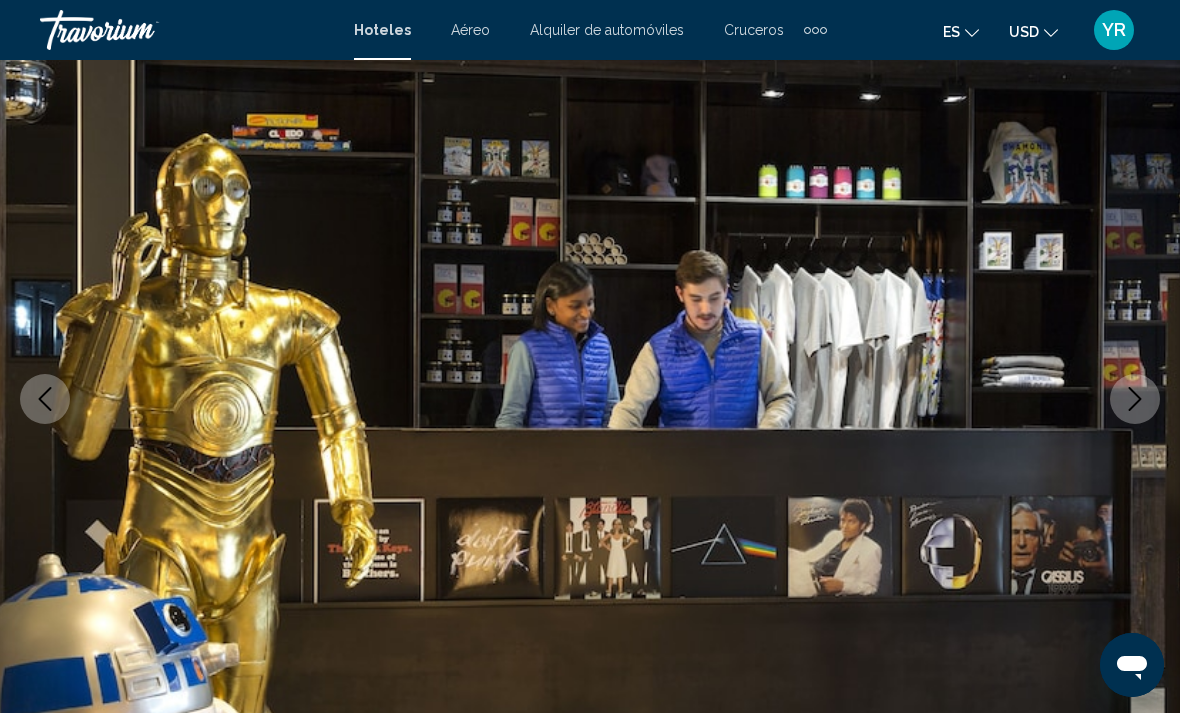 click at bounding box center (1135, 399) 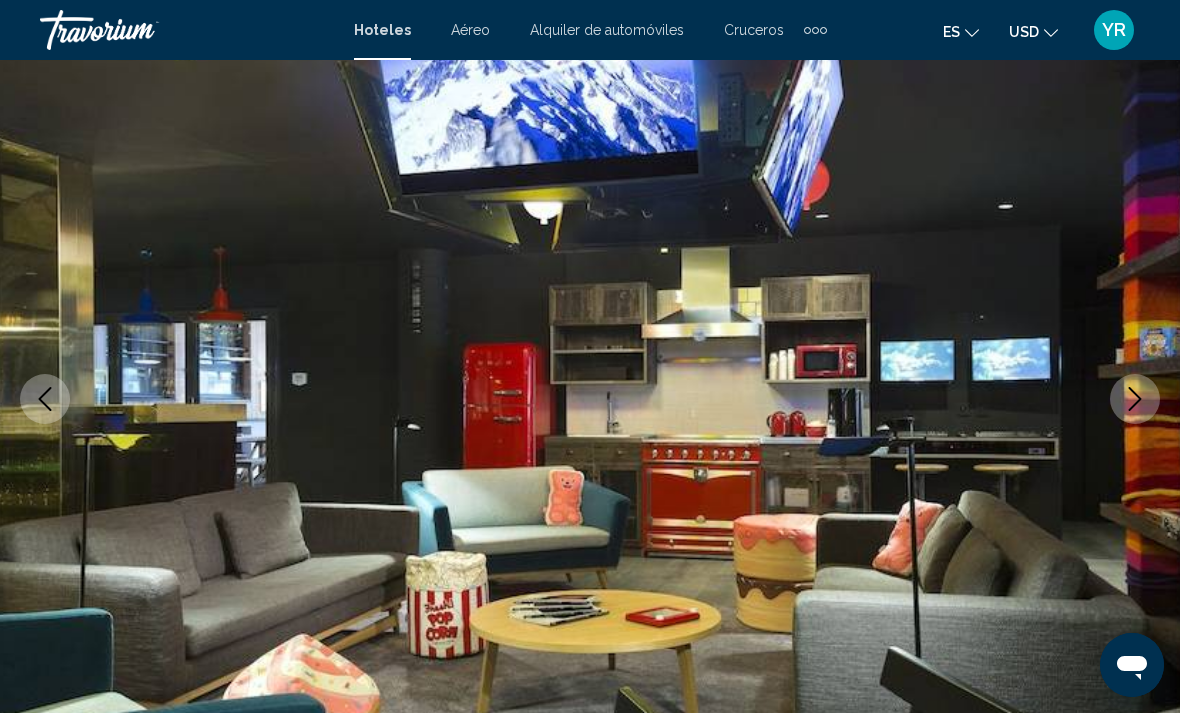 click at bounding box center (1135, 399) 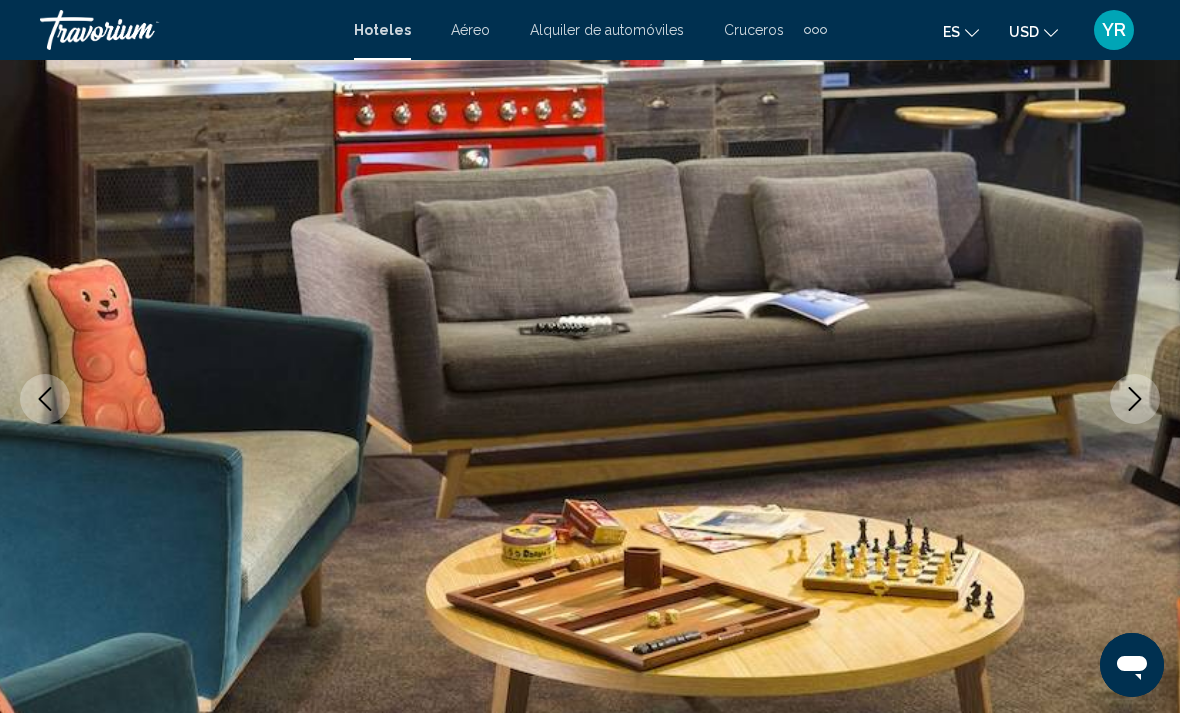 click at bounding box center (1135, 399) 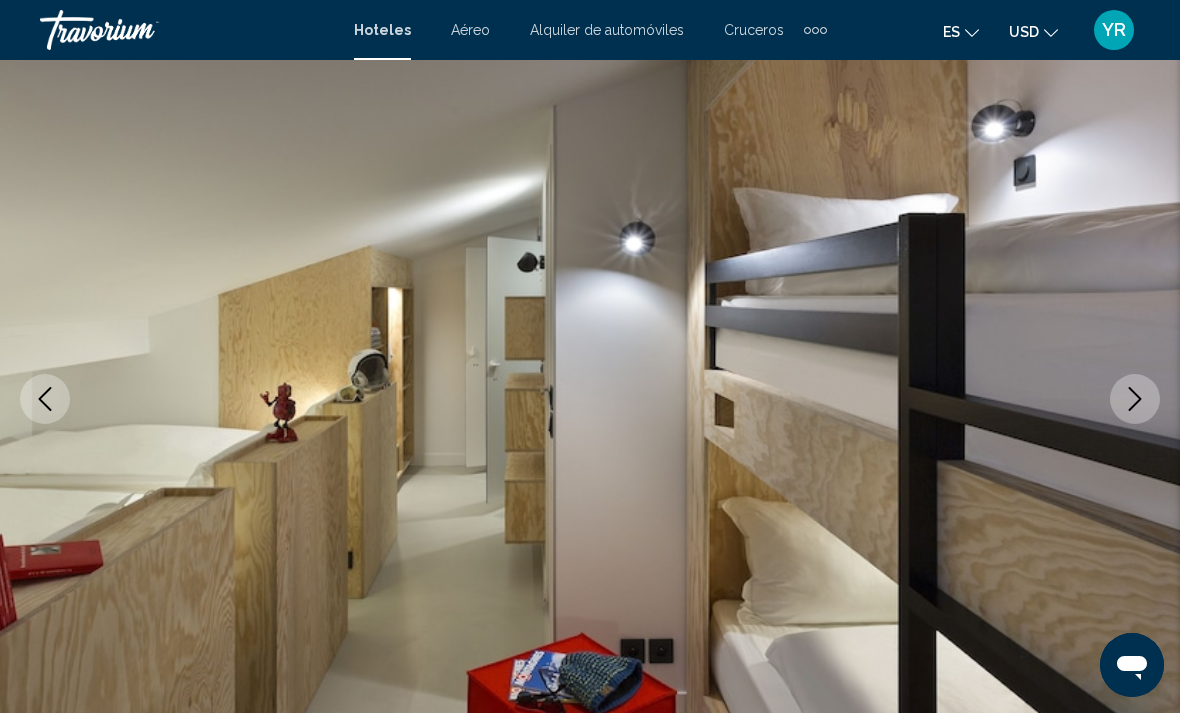 click at bounding box center (1135, 399) 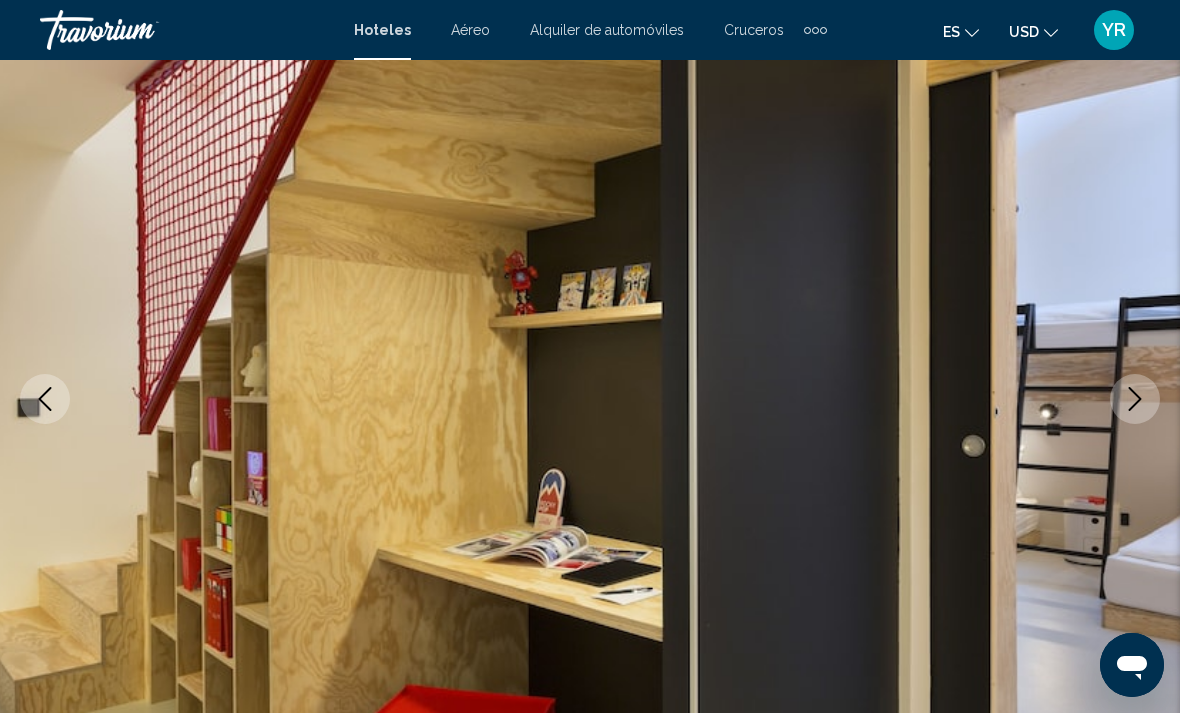 click at bounding box center (1135, 399) 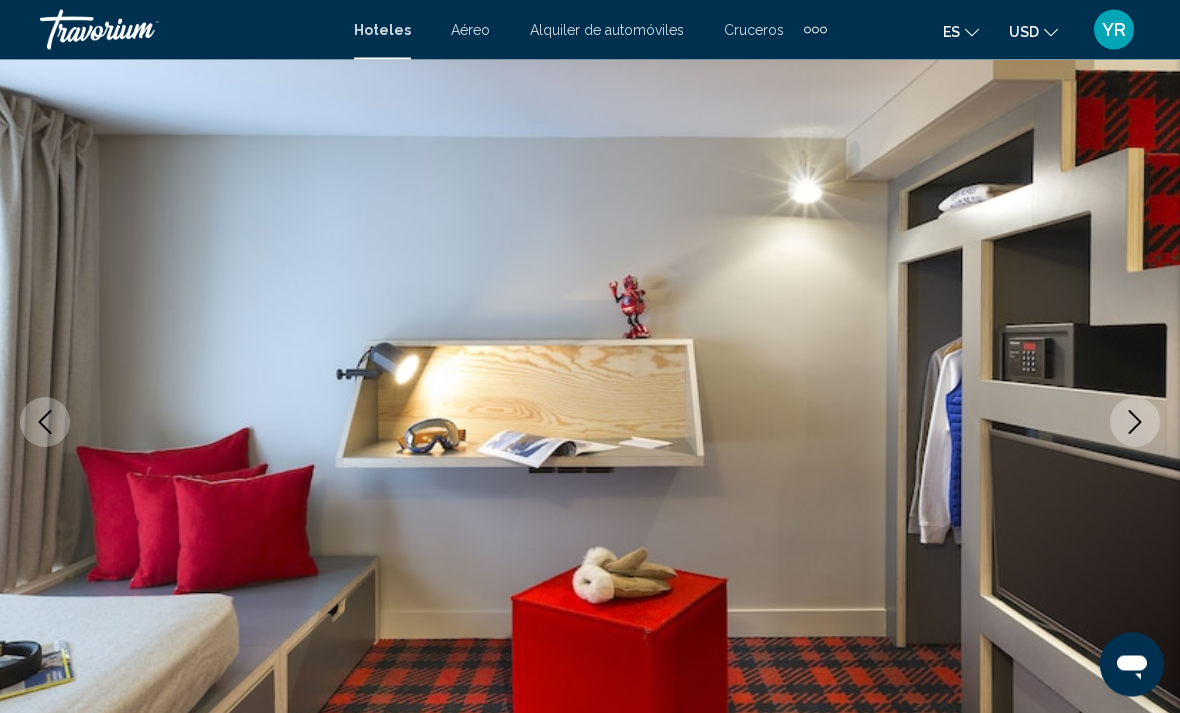 scroll, scrollTop: 0, scrollLeft: 0, axis: both 